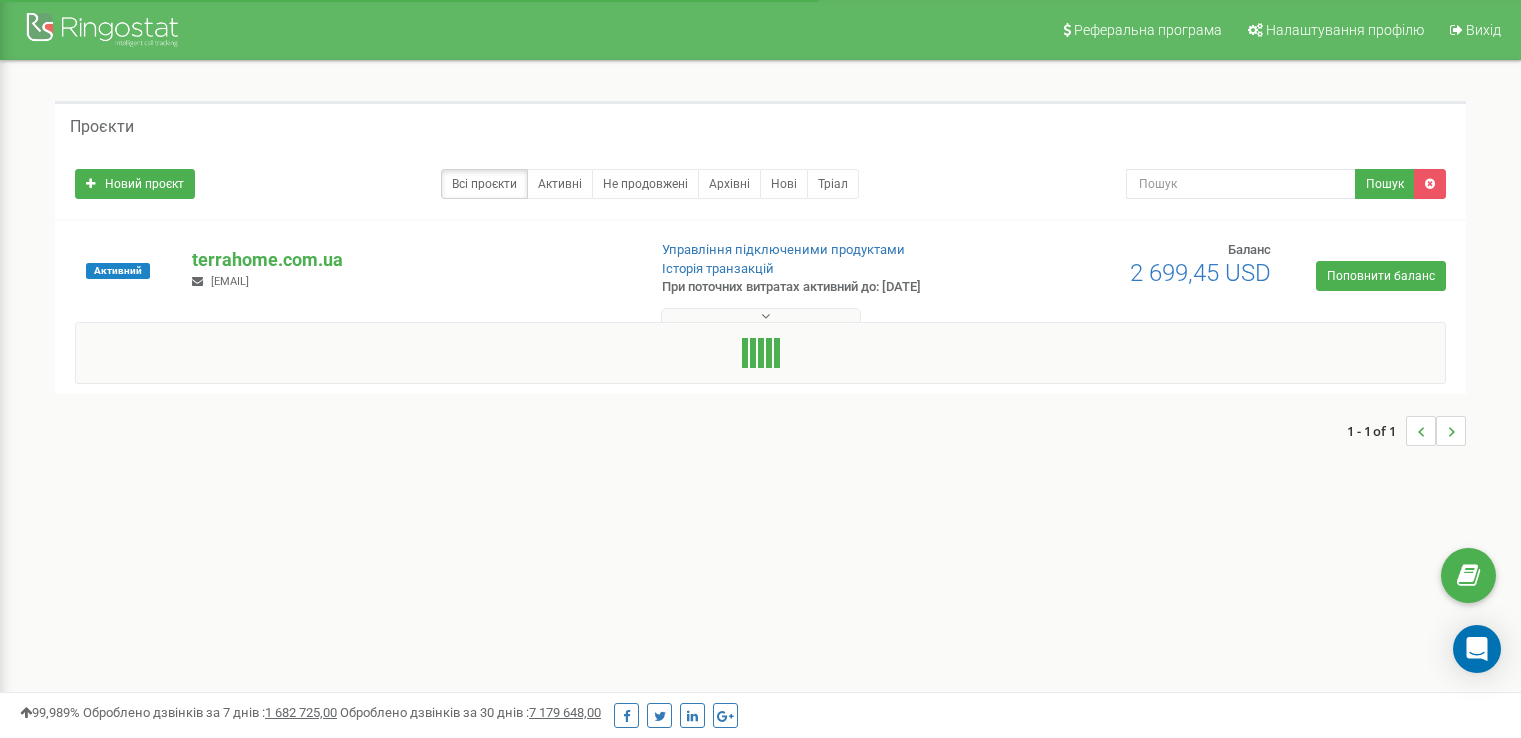 scroll, scrollTop: 0, scrollLeft: 0, axis: both 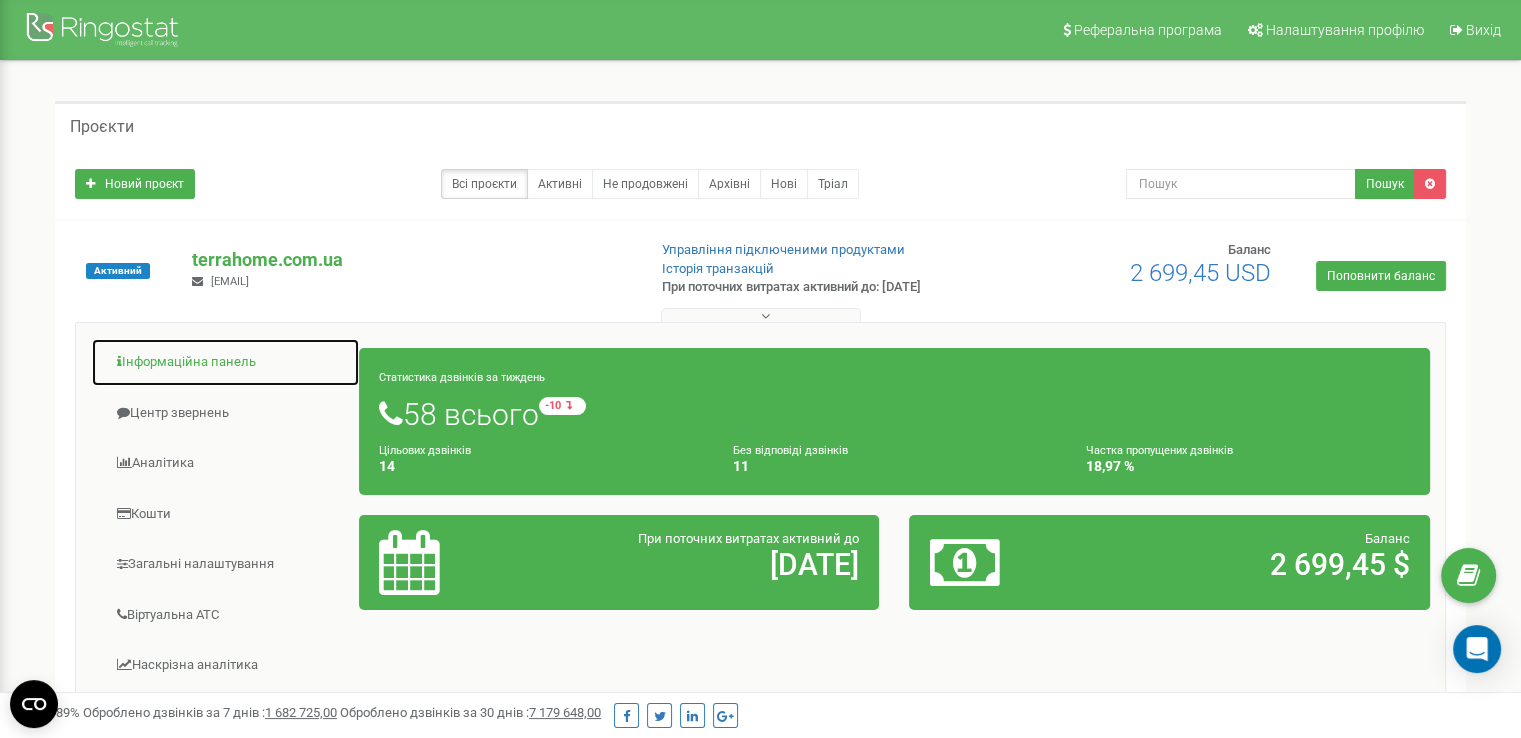 click on "Інформаційна панель" at bounding box center (225, 362) 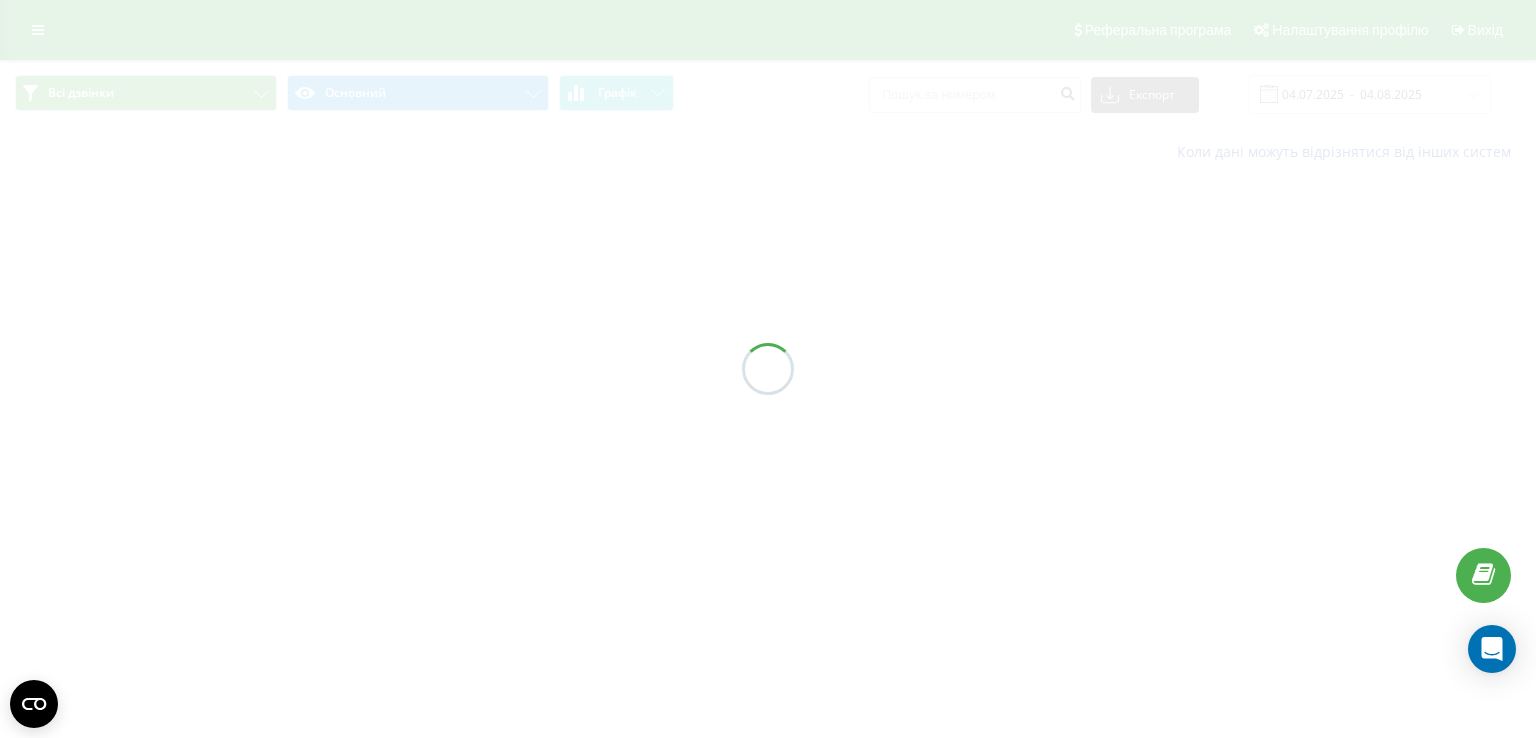 scroll, scrollTop: 0, scrollLeft: 0, axis: both 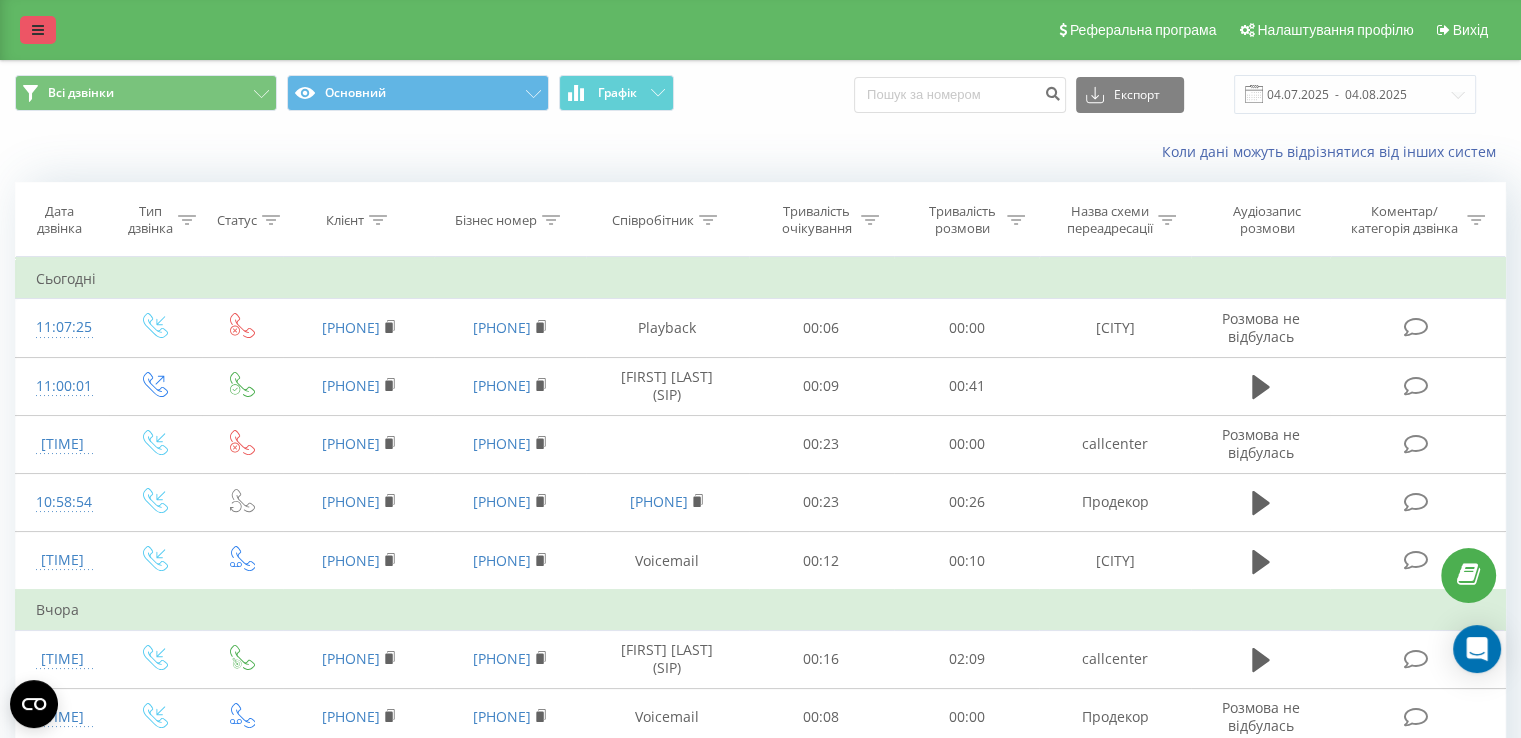click at bounding box center [38, 30] 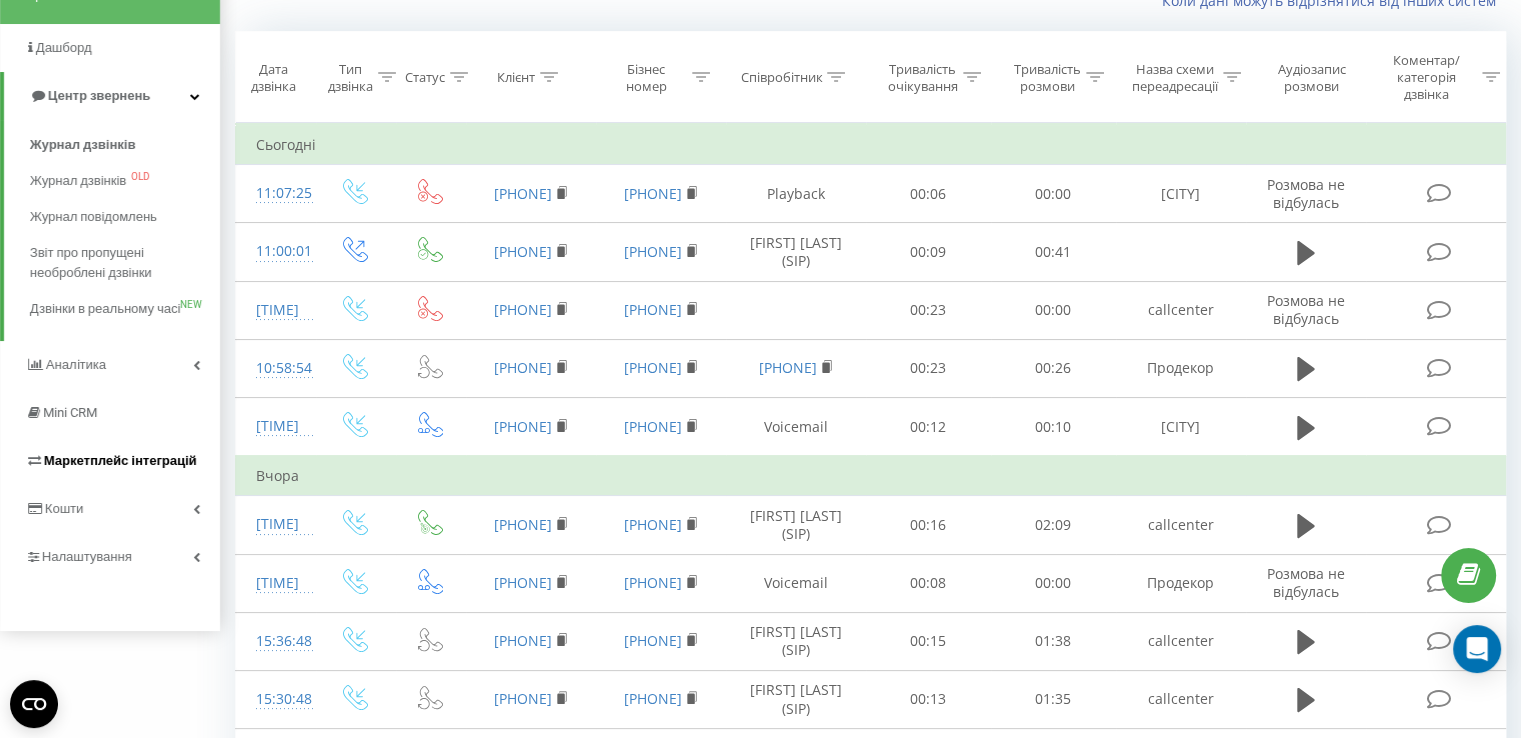 scroll, scrollTop: 200, scrollLeft: 0, axis: vertical 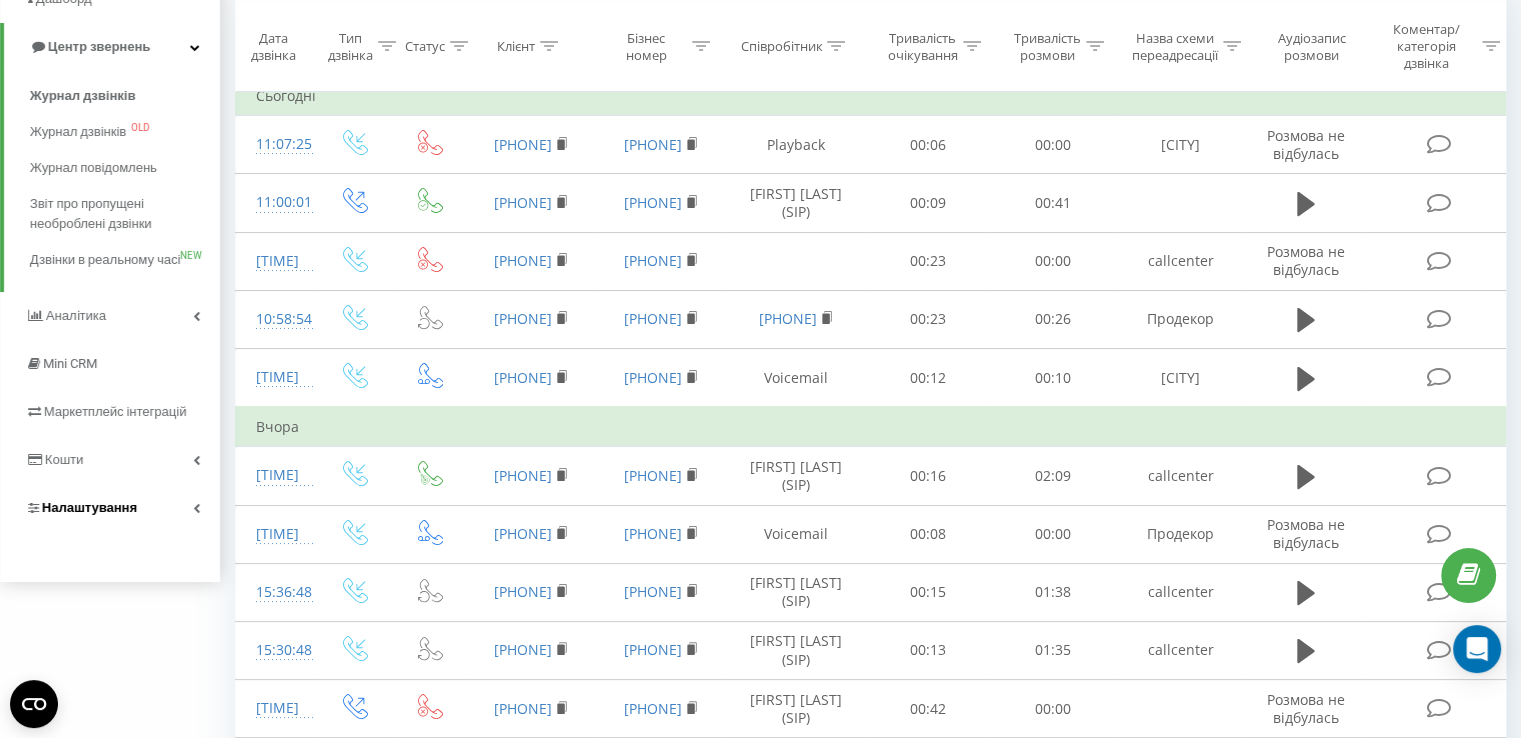 click on "Налаштування" at bounding box center (89, 507) 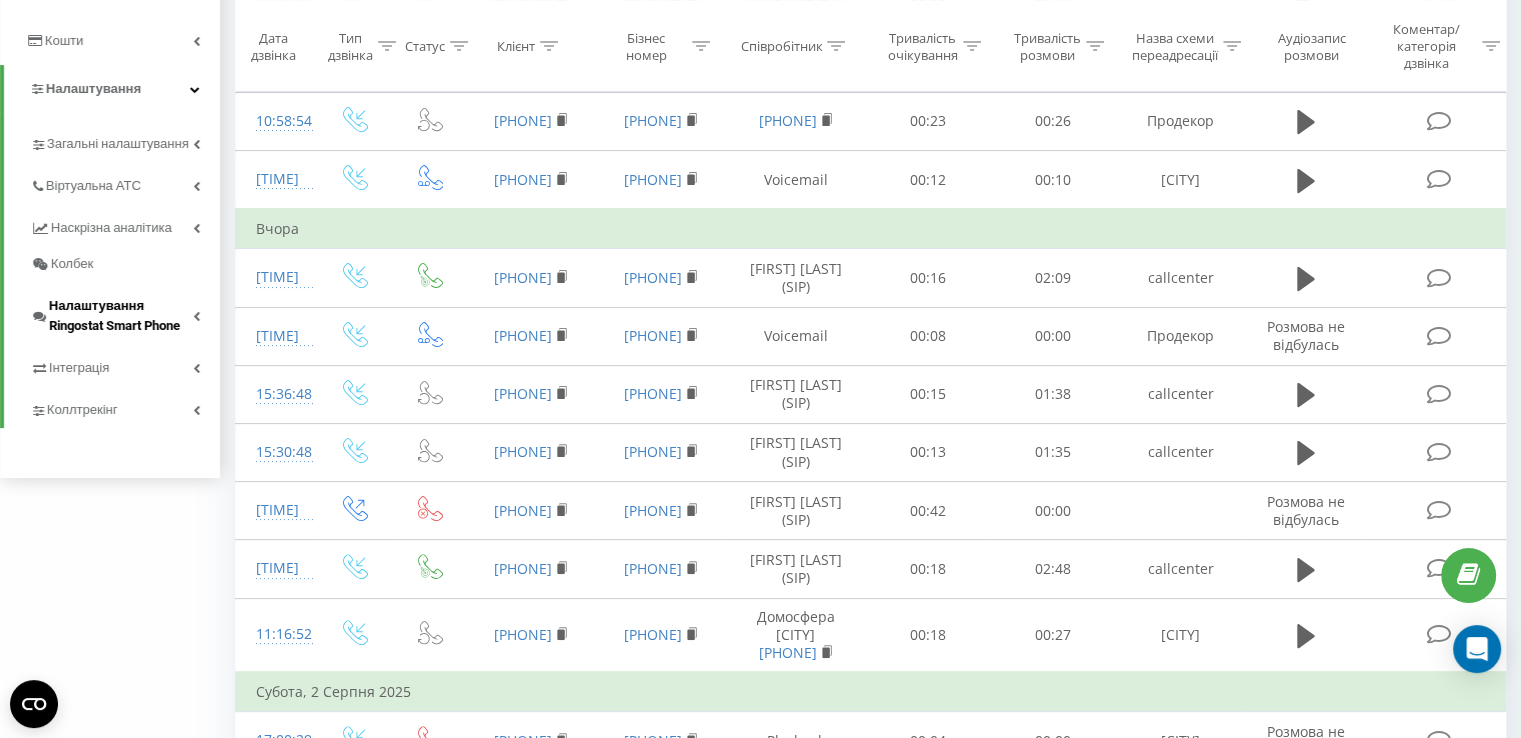 scroll, scrollTop: 400, scrollLeft: 0, axis: vertical 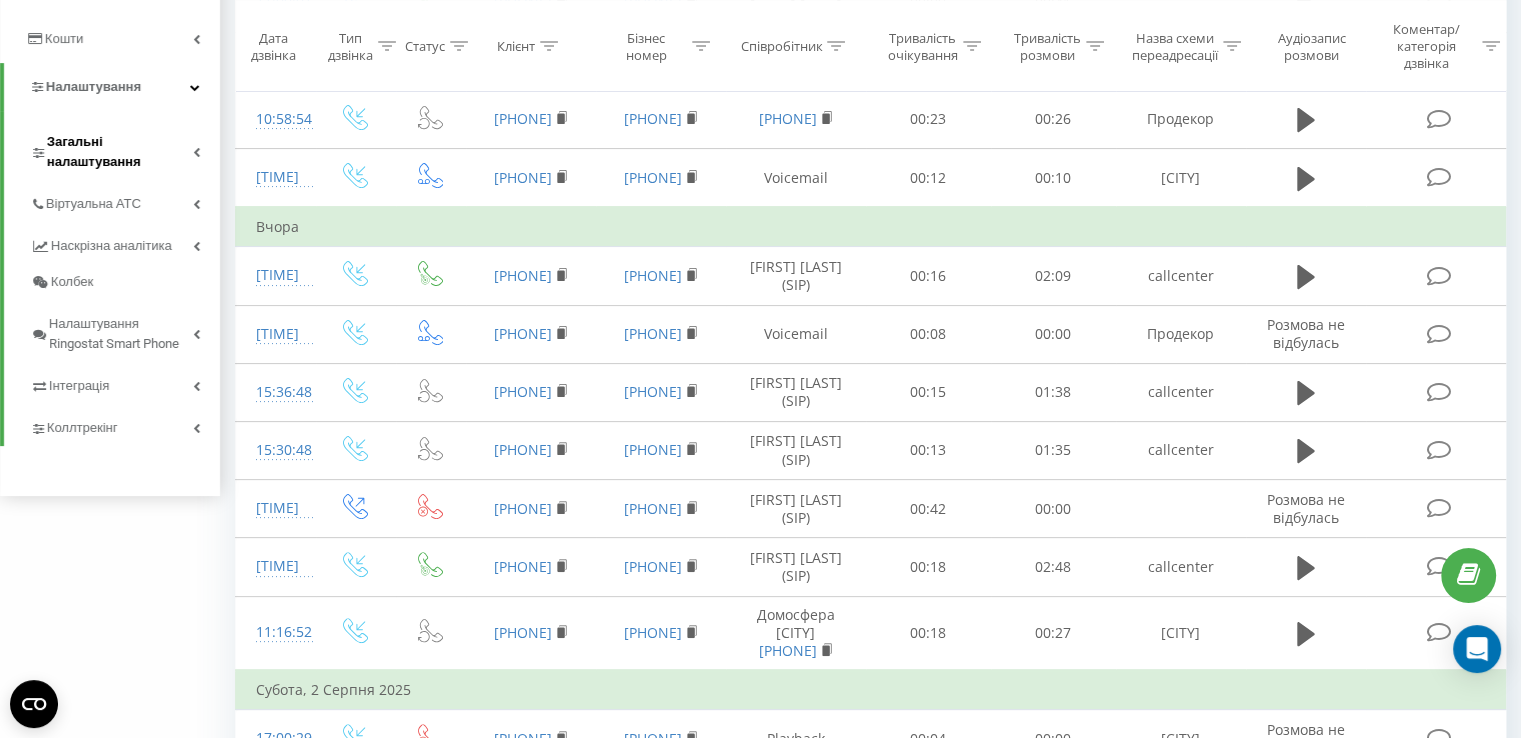 click on "Загальні налаштування" at bounding box center [120, 152] 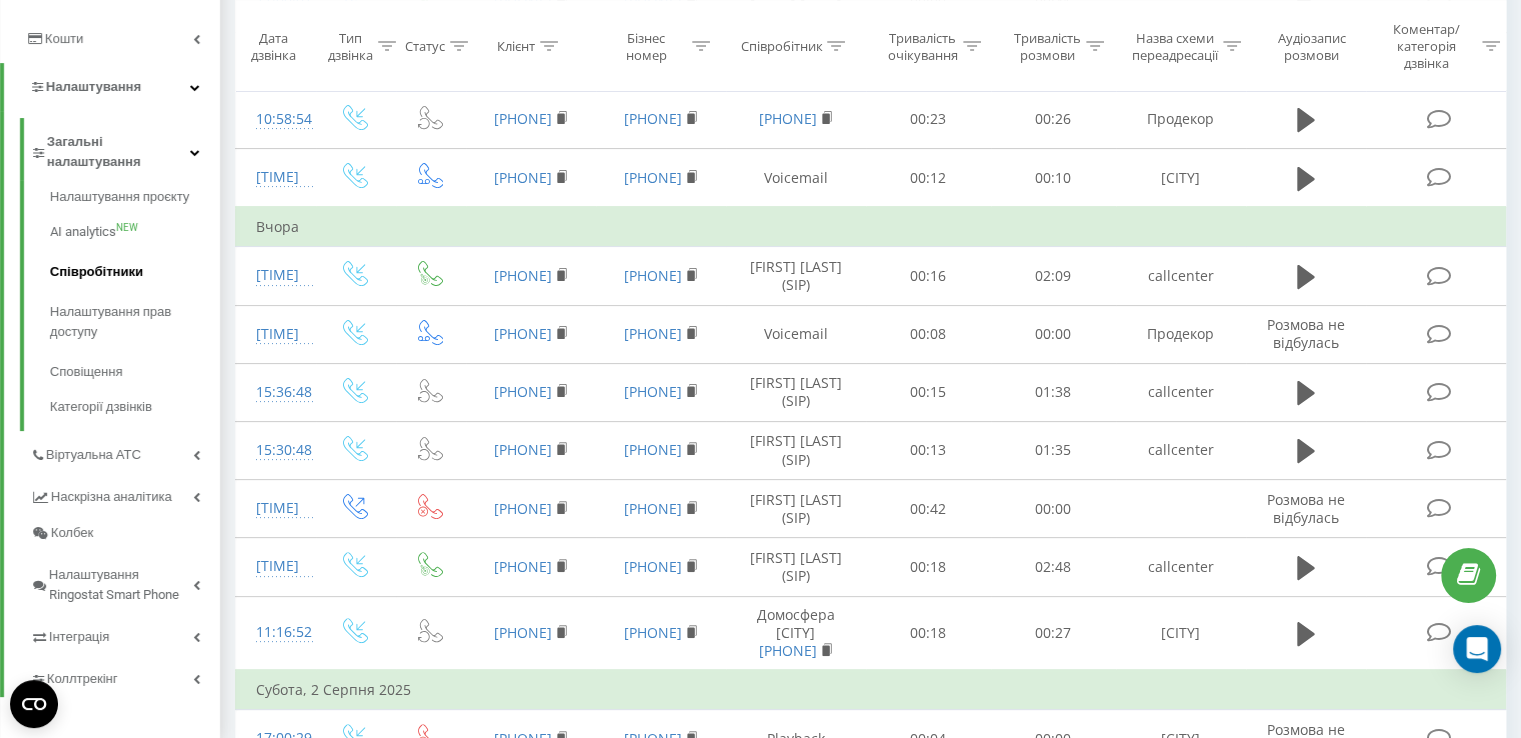 click on "Співробітники" at bounding box center (135, 272) 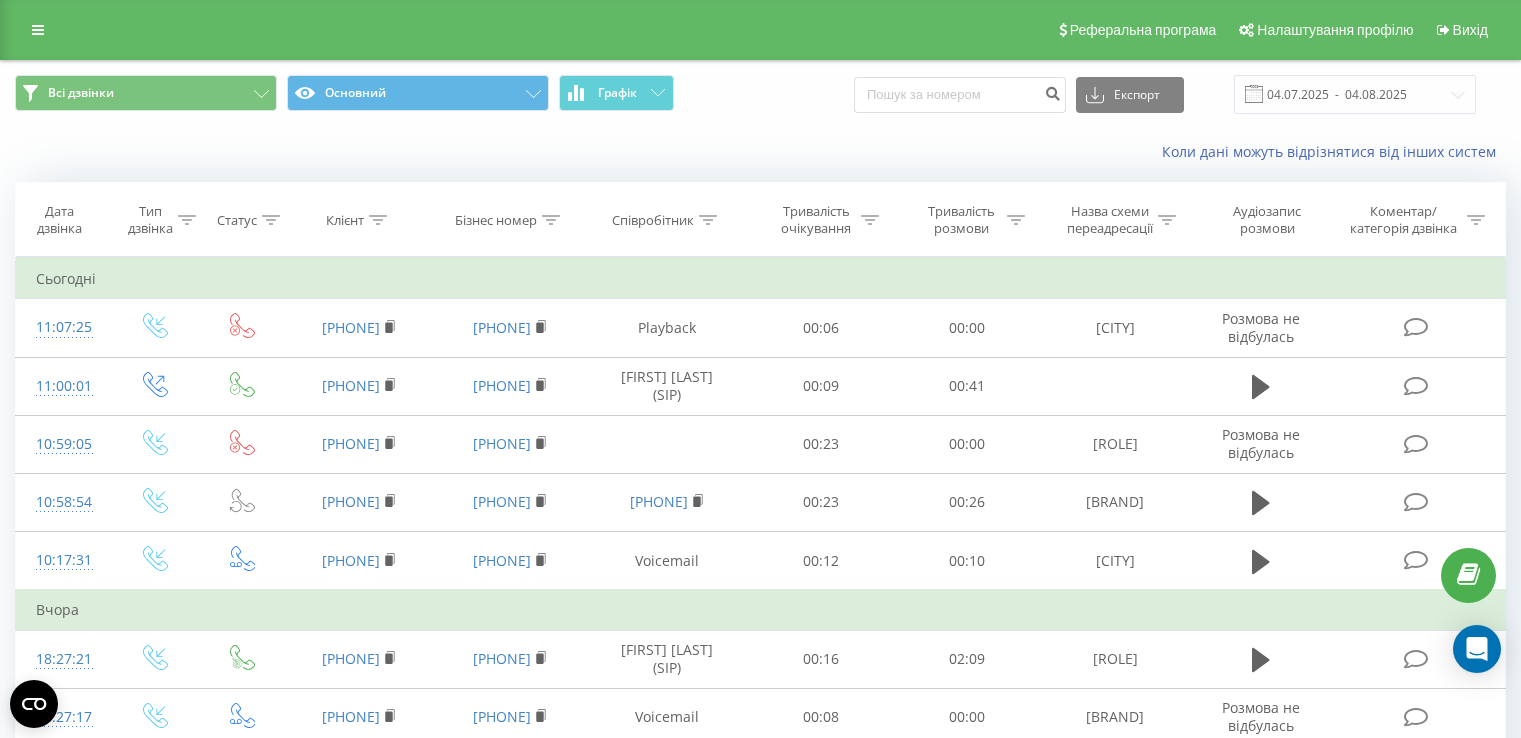 scroll, scrollTop: 400, scrollLeft: 0, axis: vertical 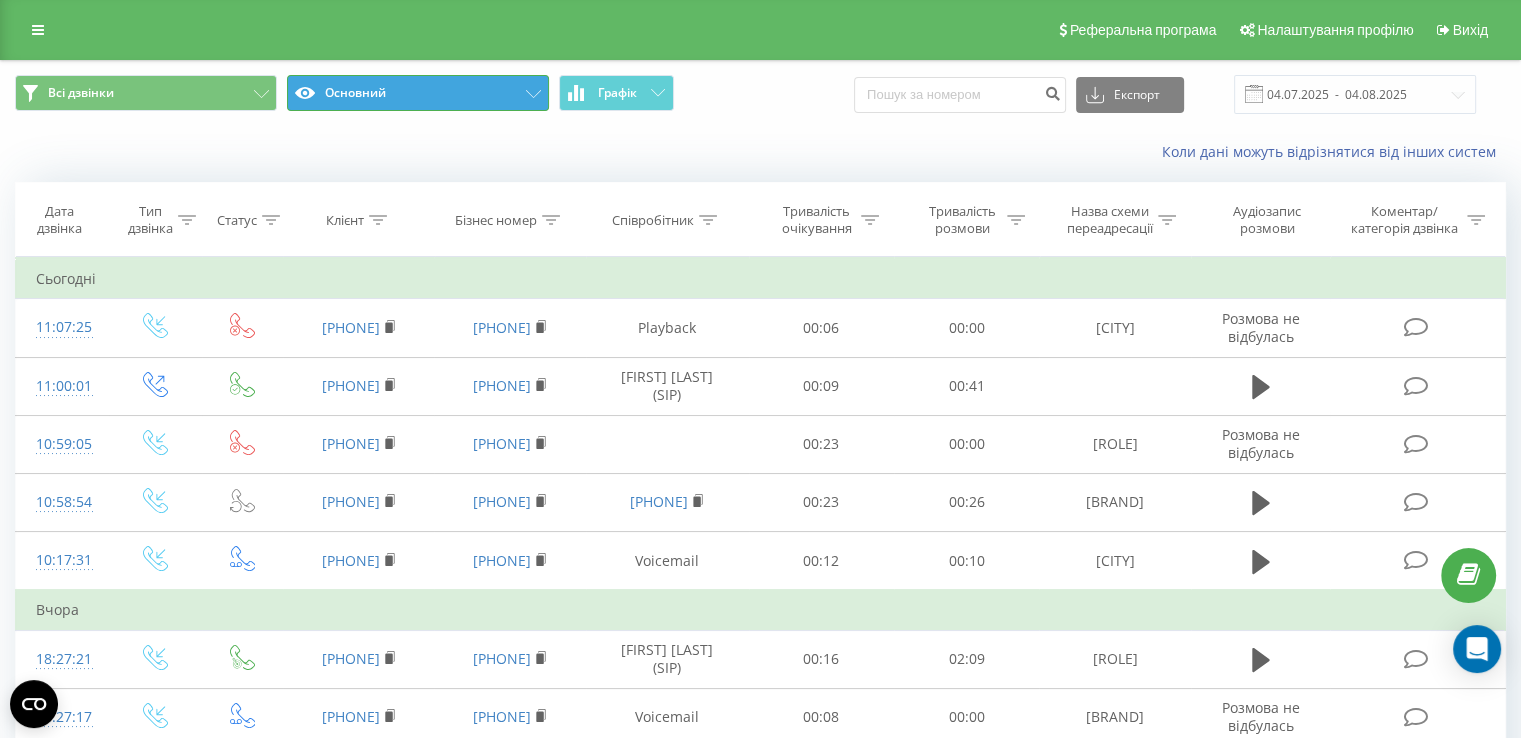 click on "Основний" at bounding box center (418, 93) 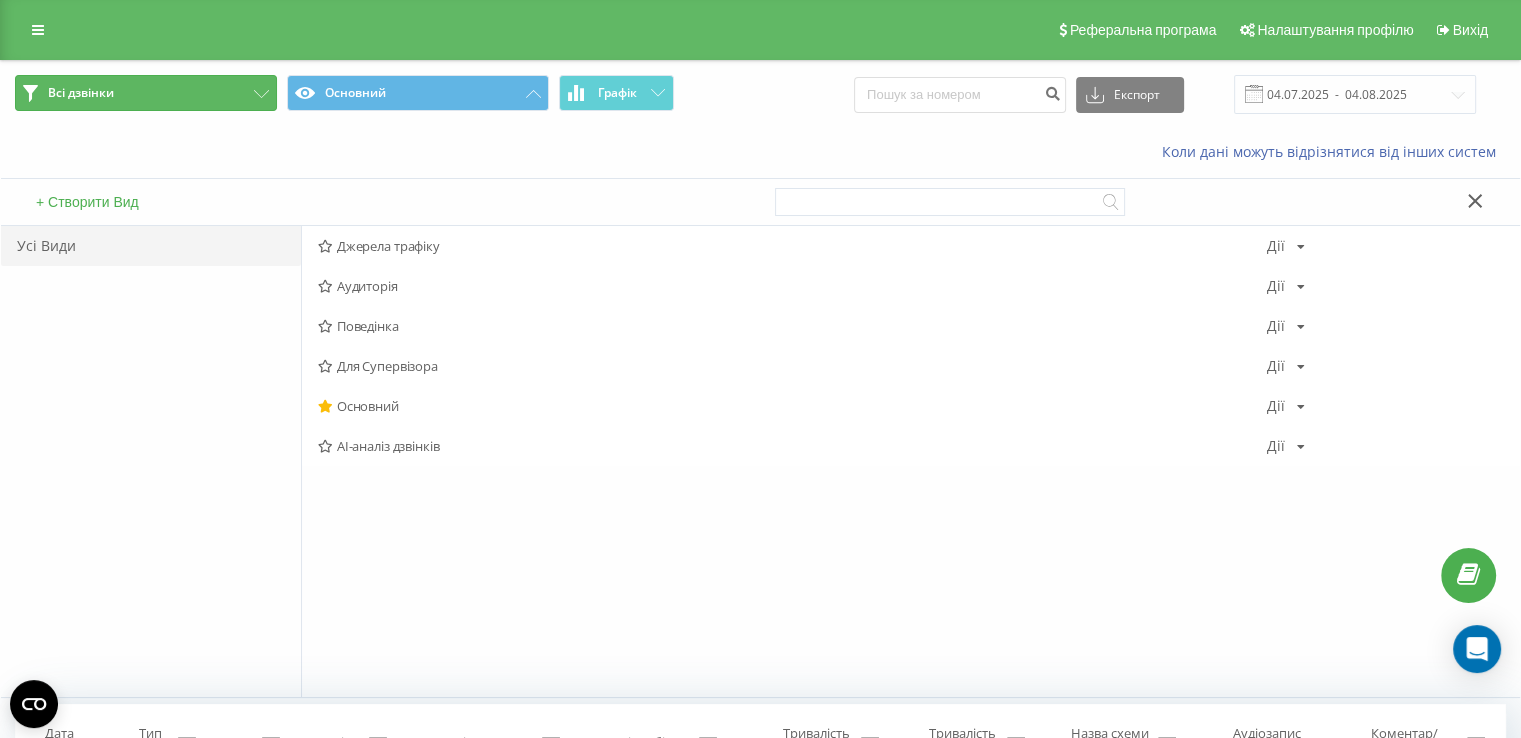 click on "Всі дзвінки" at bounding box center [146, 93] 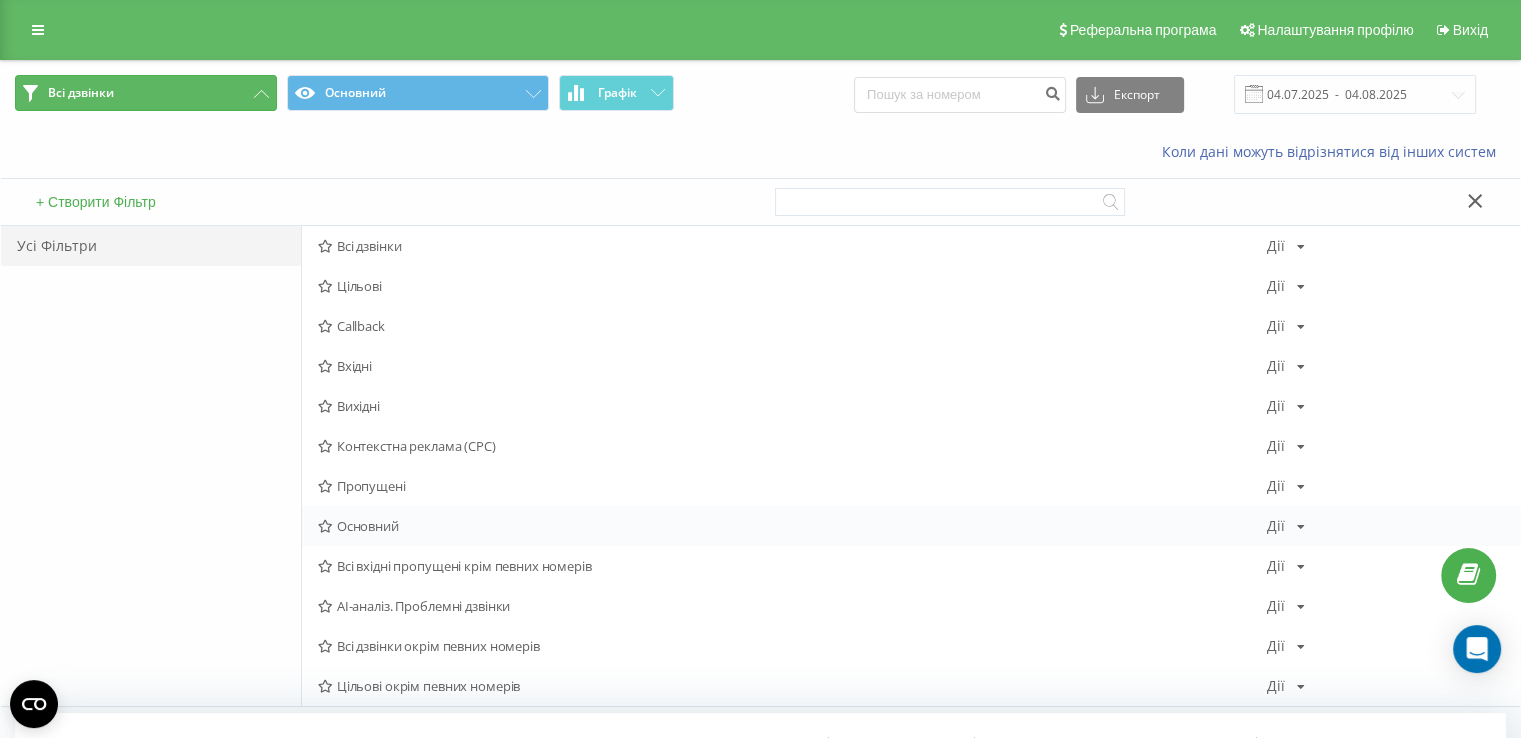 scroll, scrollTop: 100, scrollLeft: 0, axis: vertical 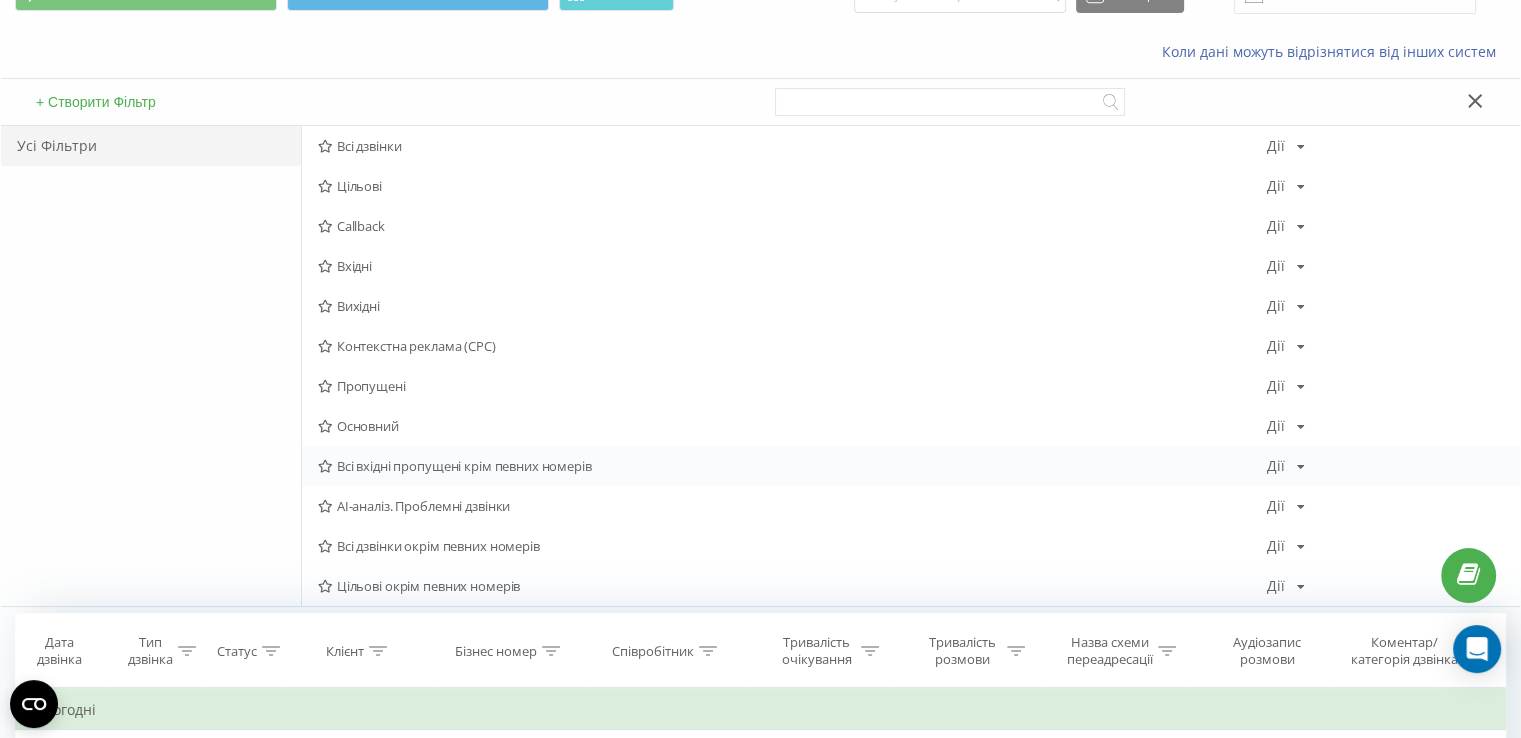 click at bounding box center [1301, 467] 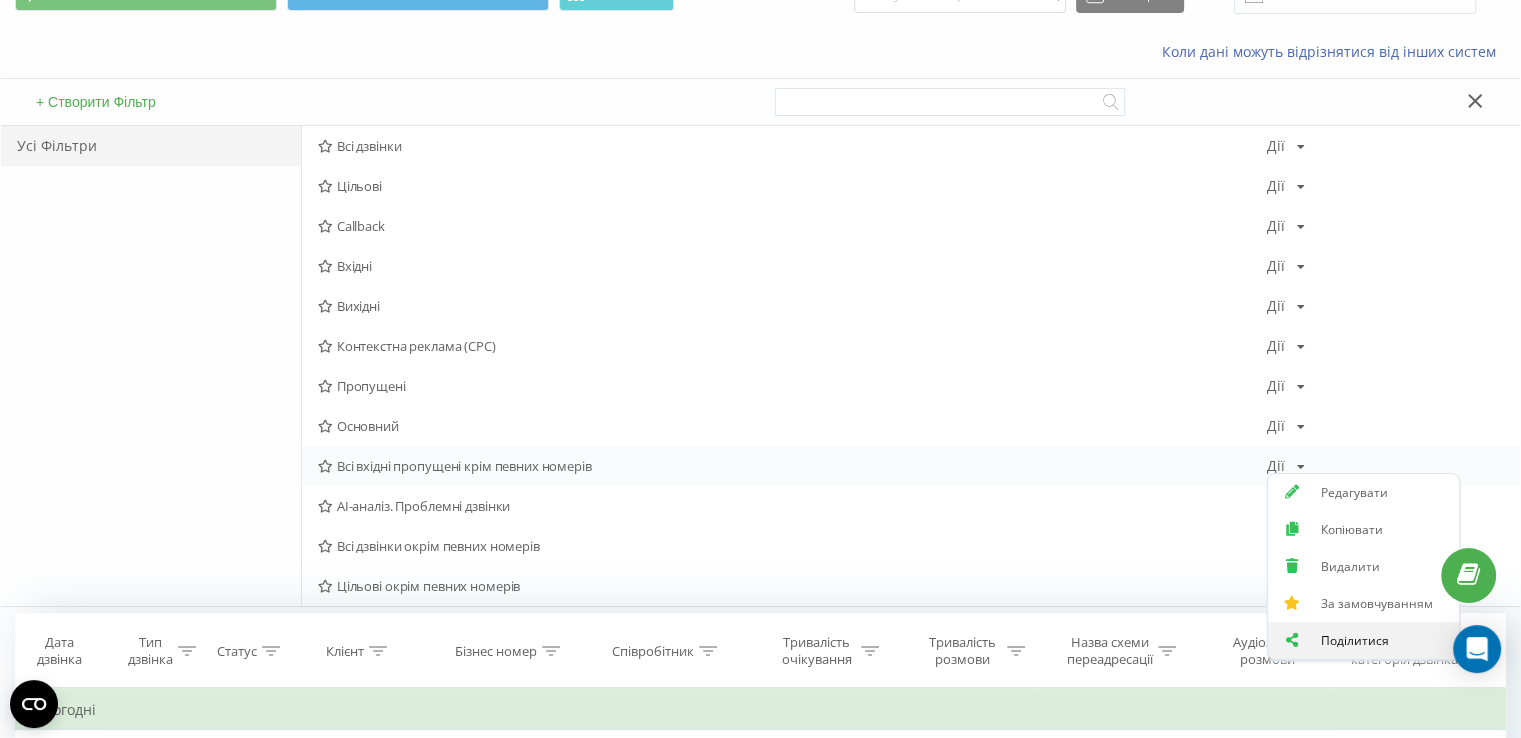 click on "Поділитися" at bounding box center (1355, 640) 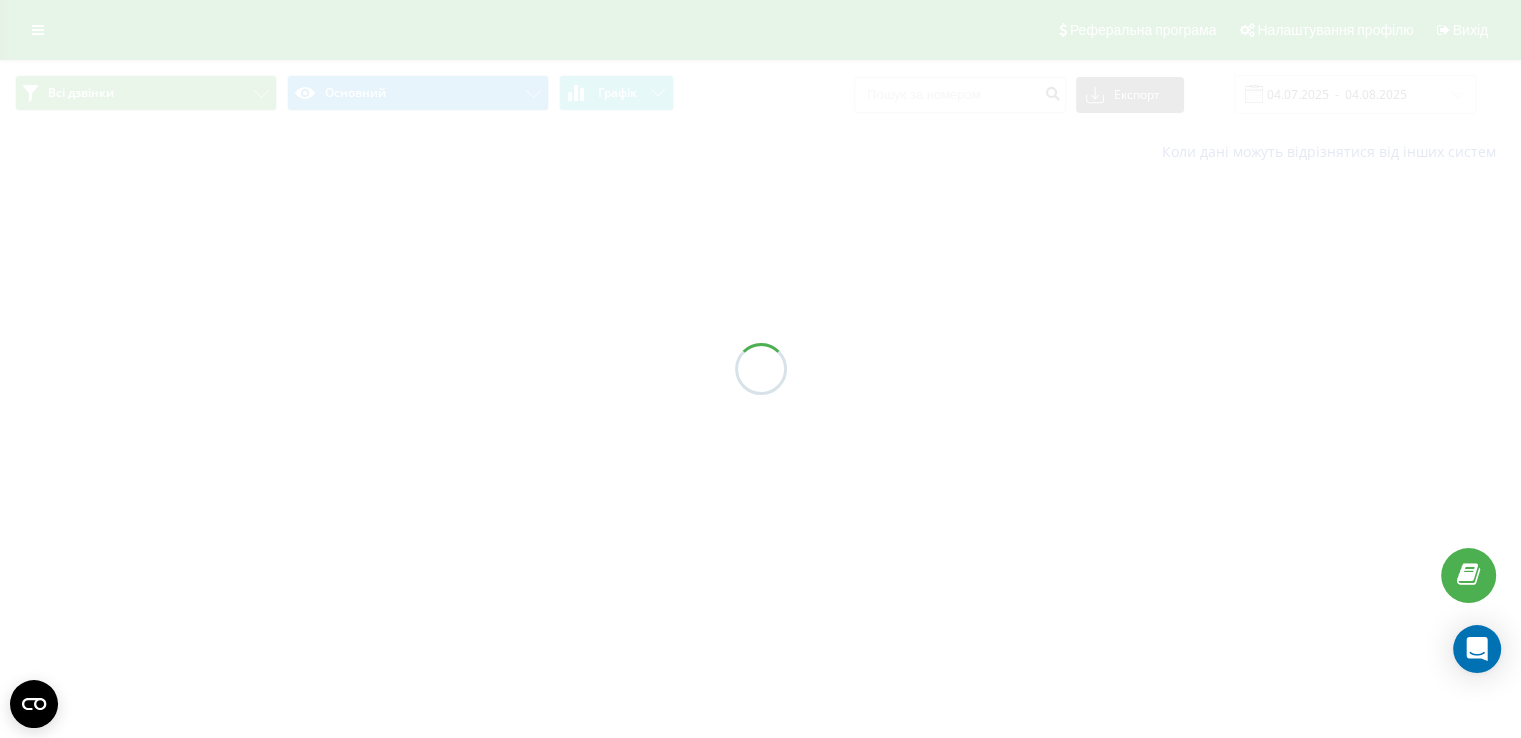 scroll, scrollTop: 0, scrollLeft: 0, axis: both 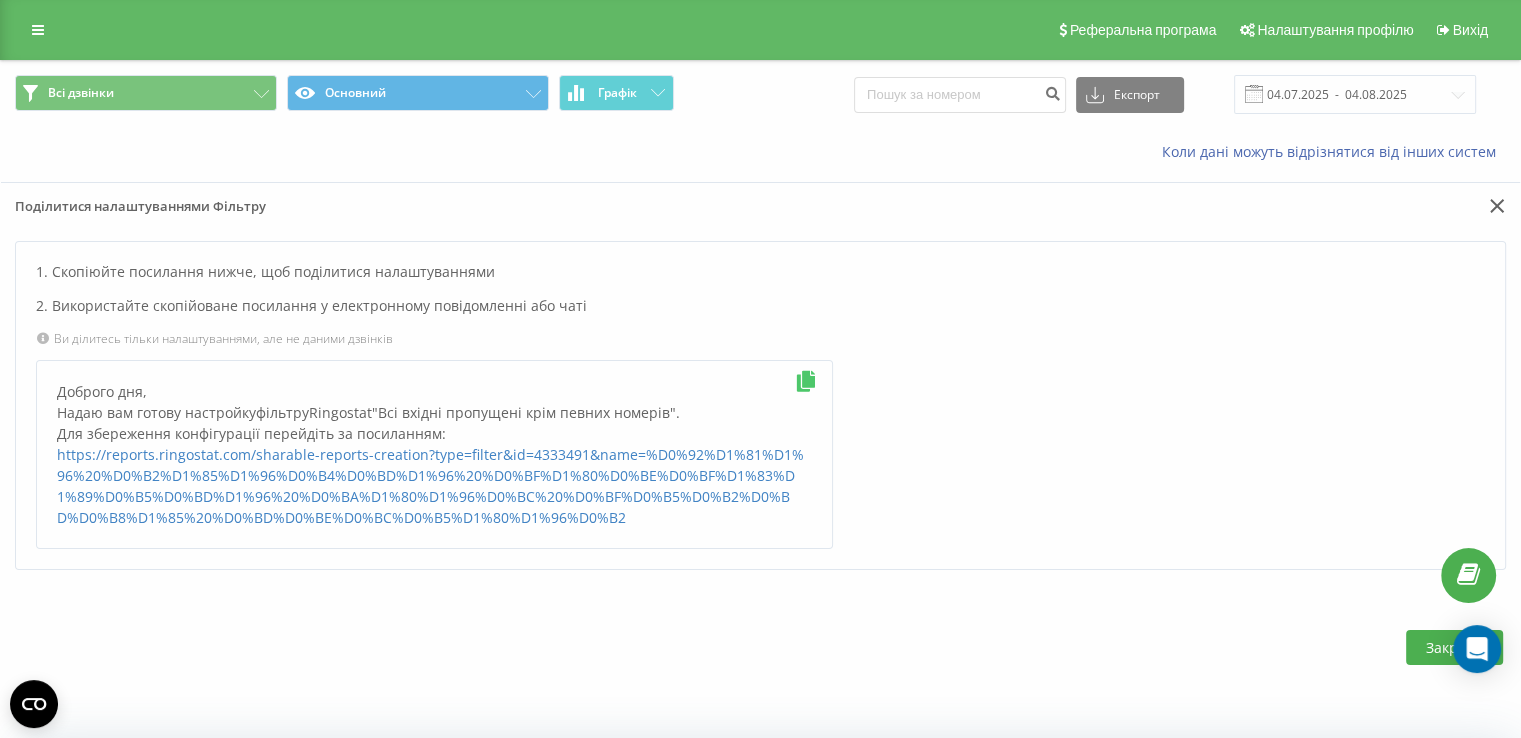 click at bounding box center (806, 381) 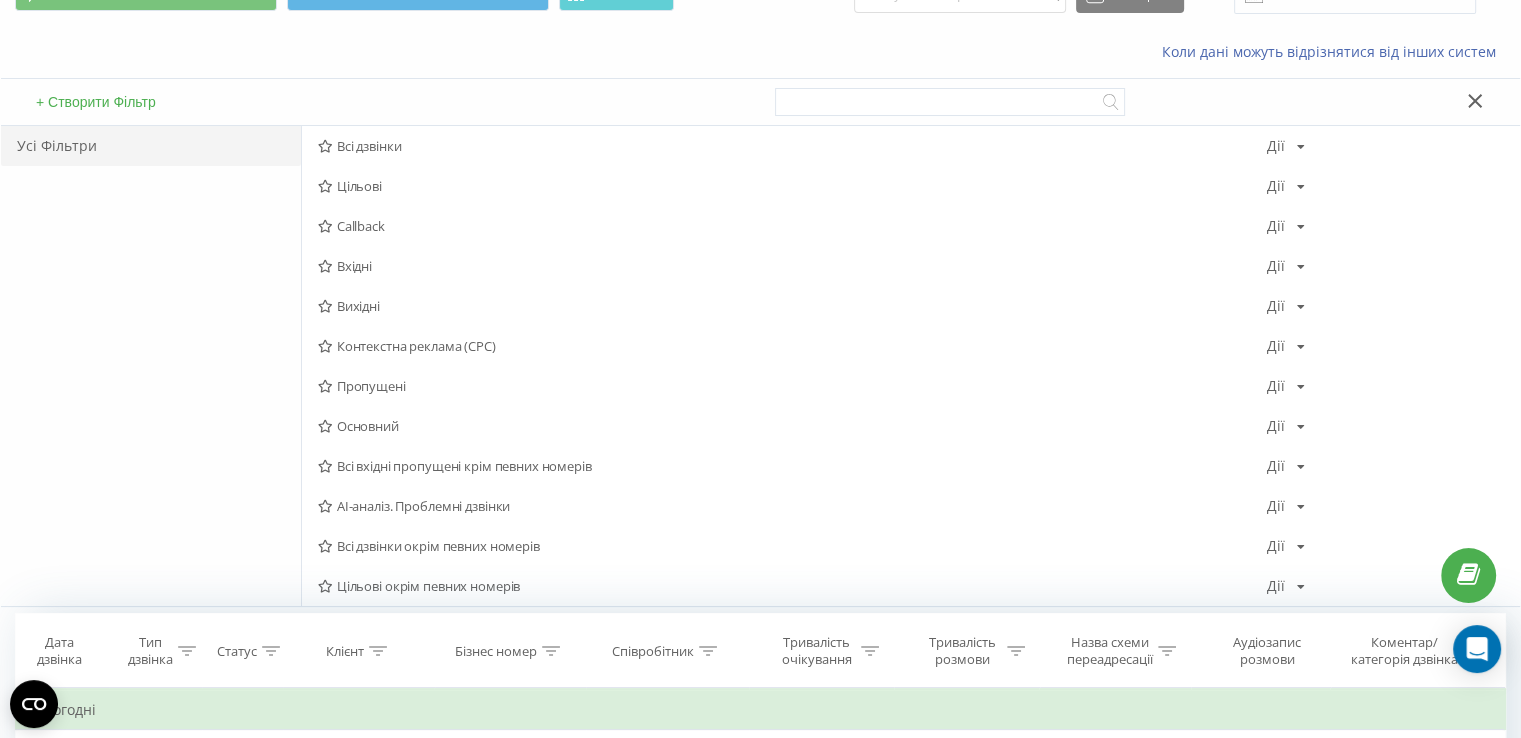 scroll, scrollTop: 300, scrollLeft: 0, axis: vertical 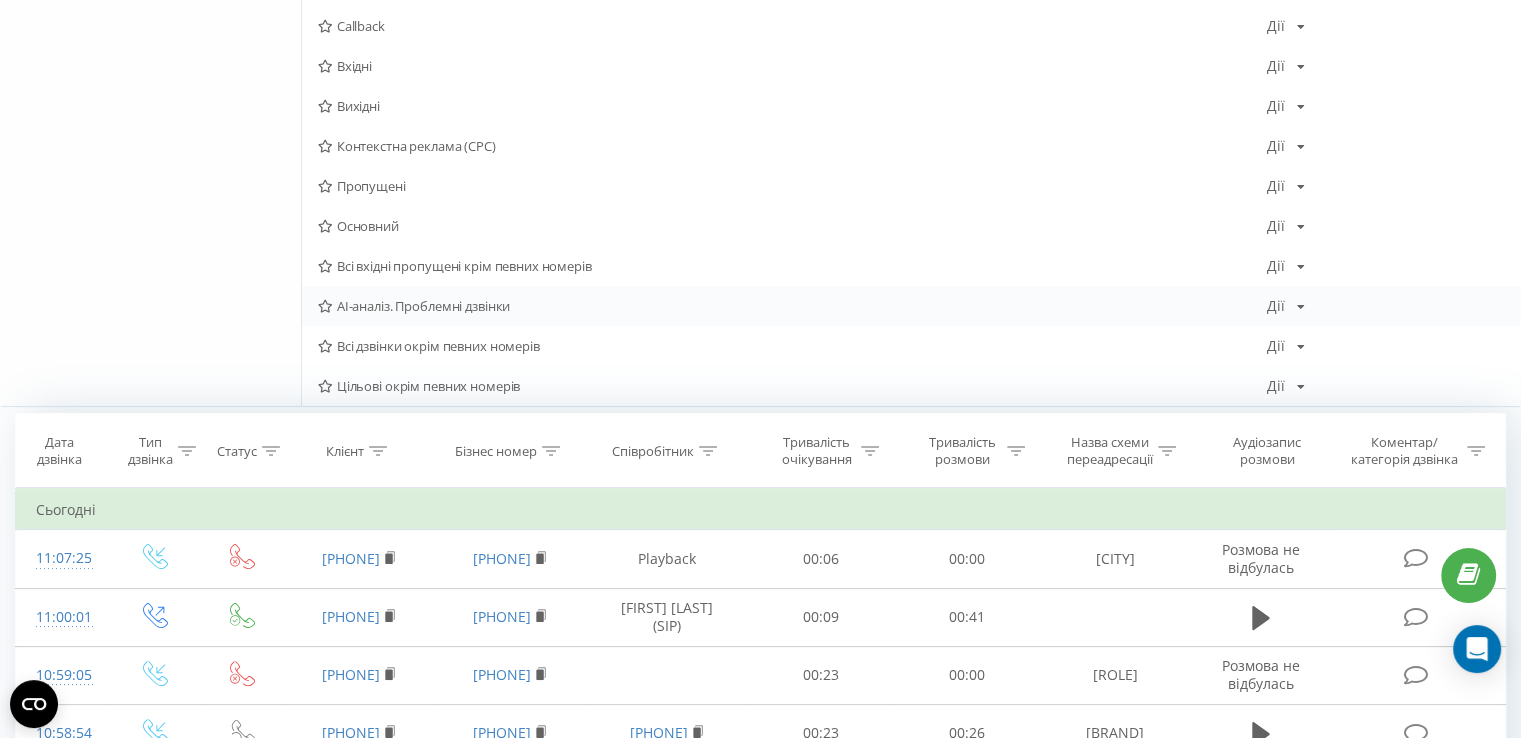 click at bounding box center [1301, 307] 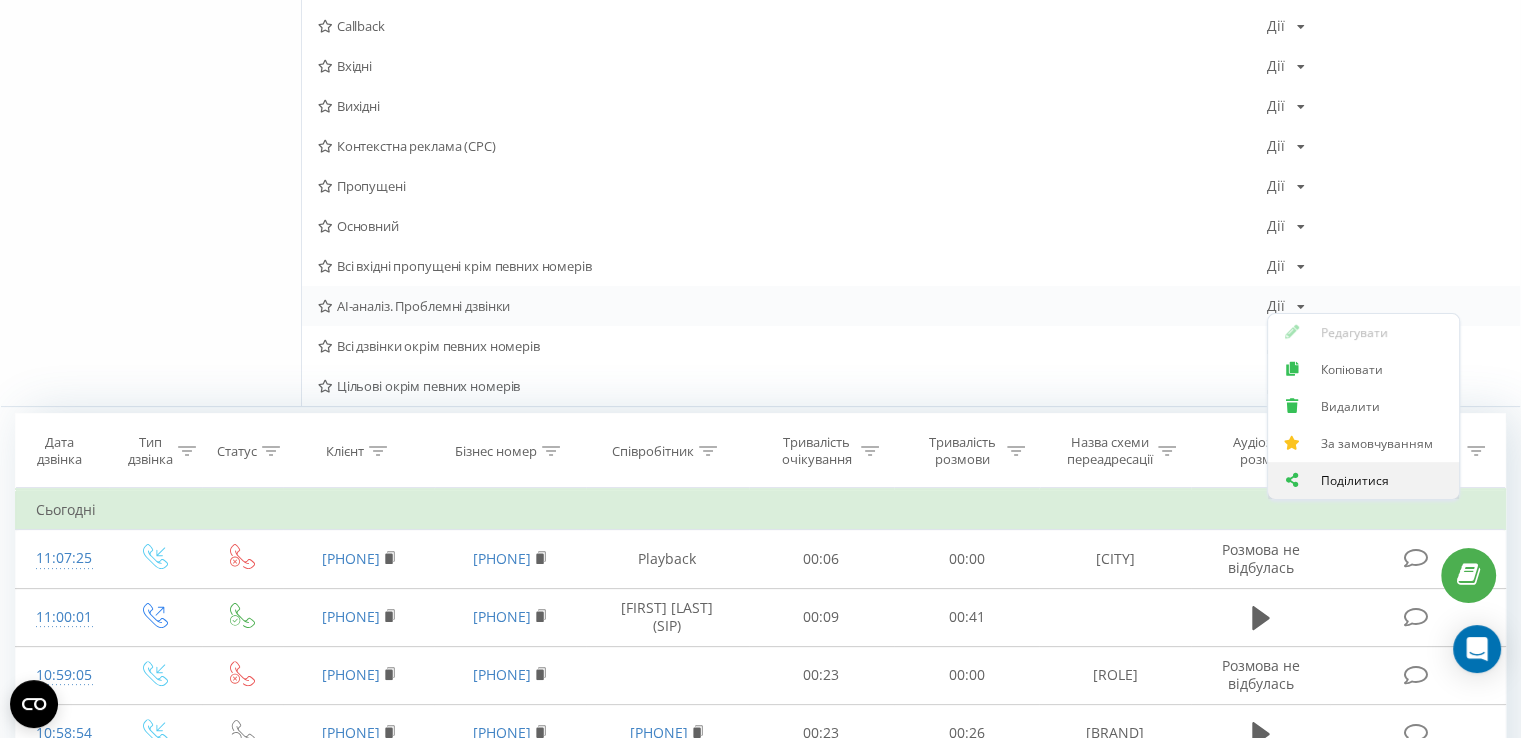 click on "Поділитися" at bounding box center [1355, 480] 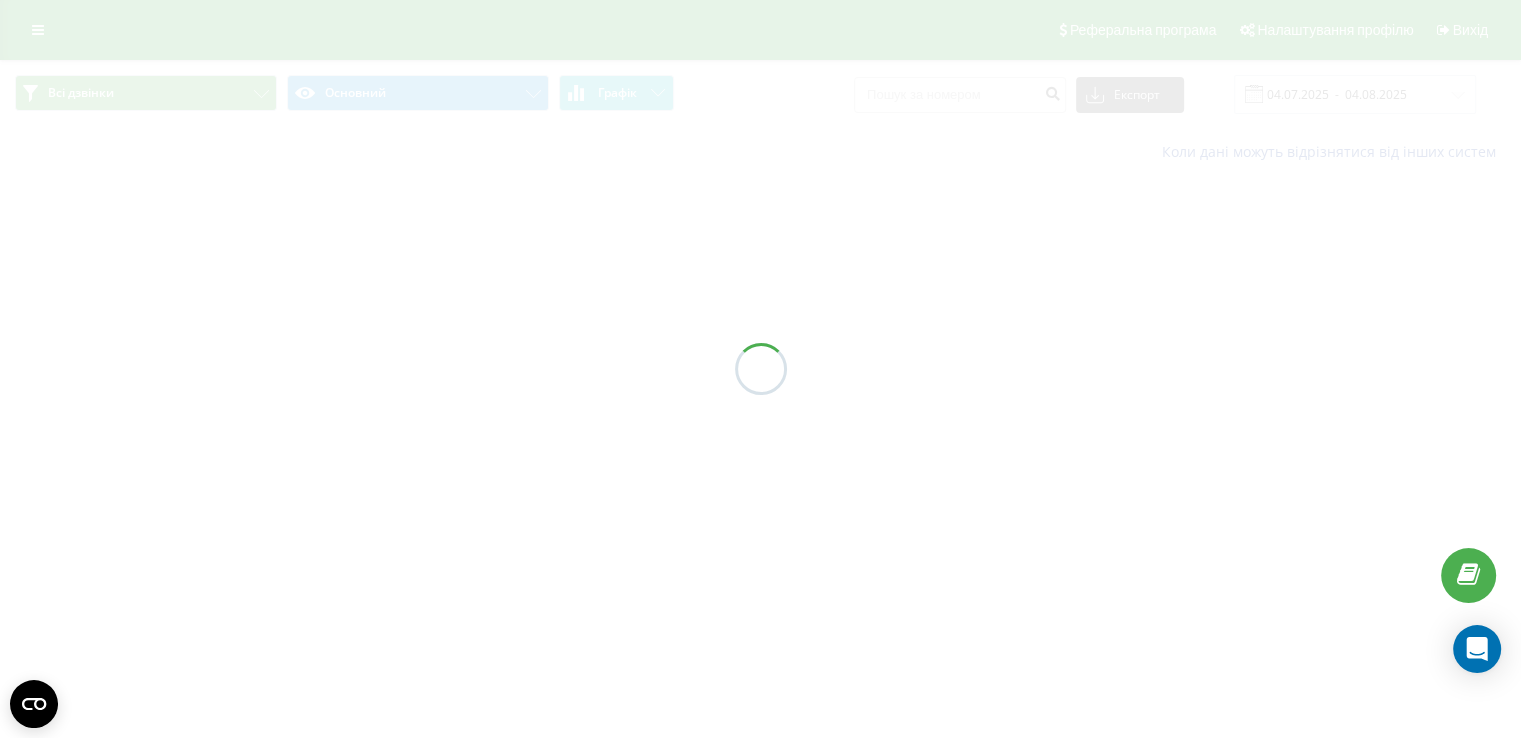 scroll, scrollTop: 0, scrollLeft: 0, axis: both 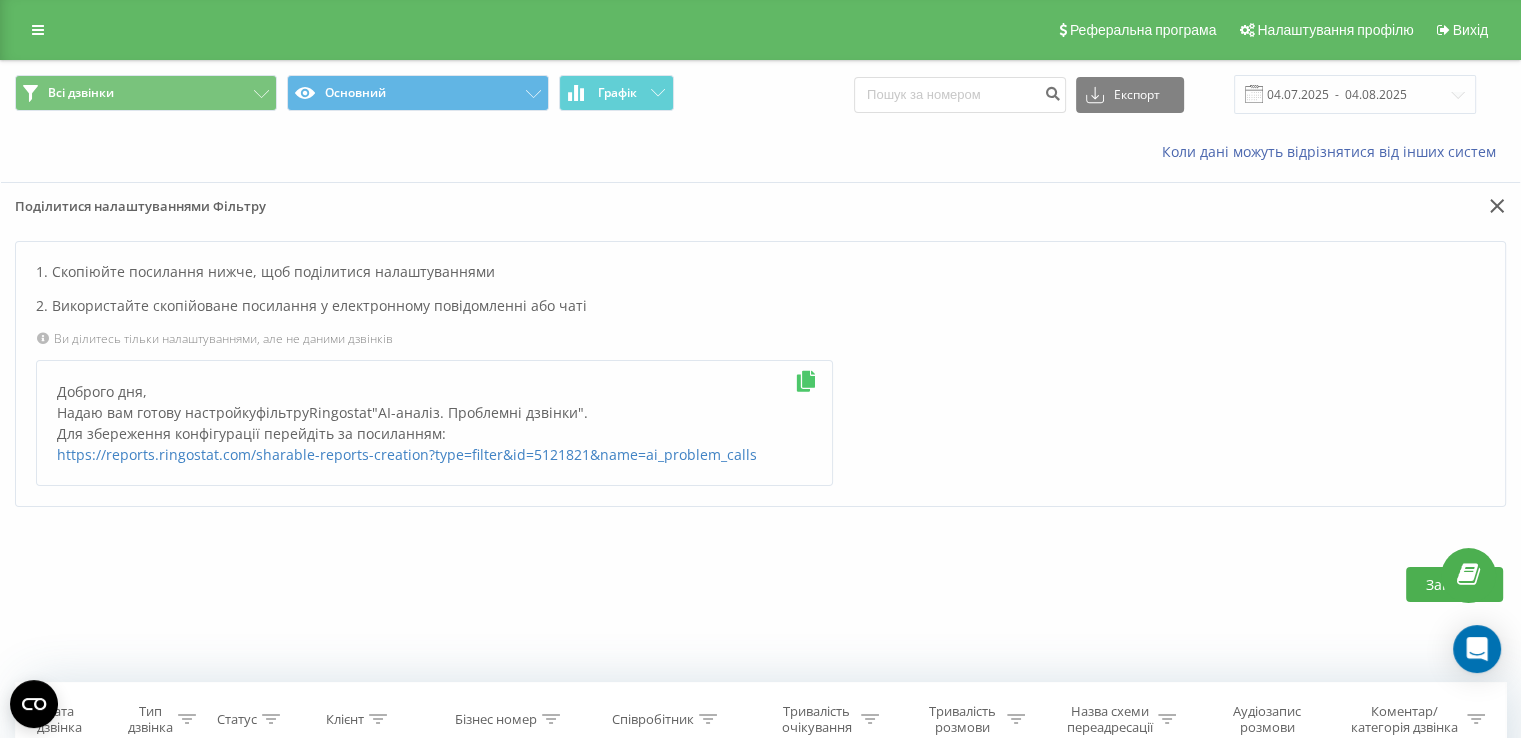 click at bounding box center (806, 381) 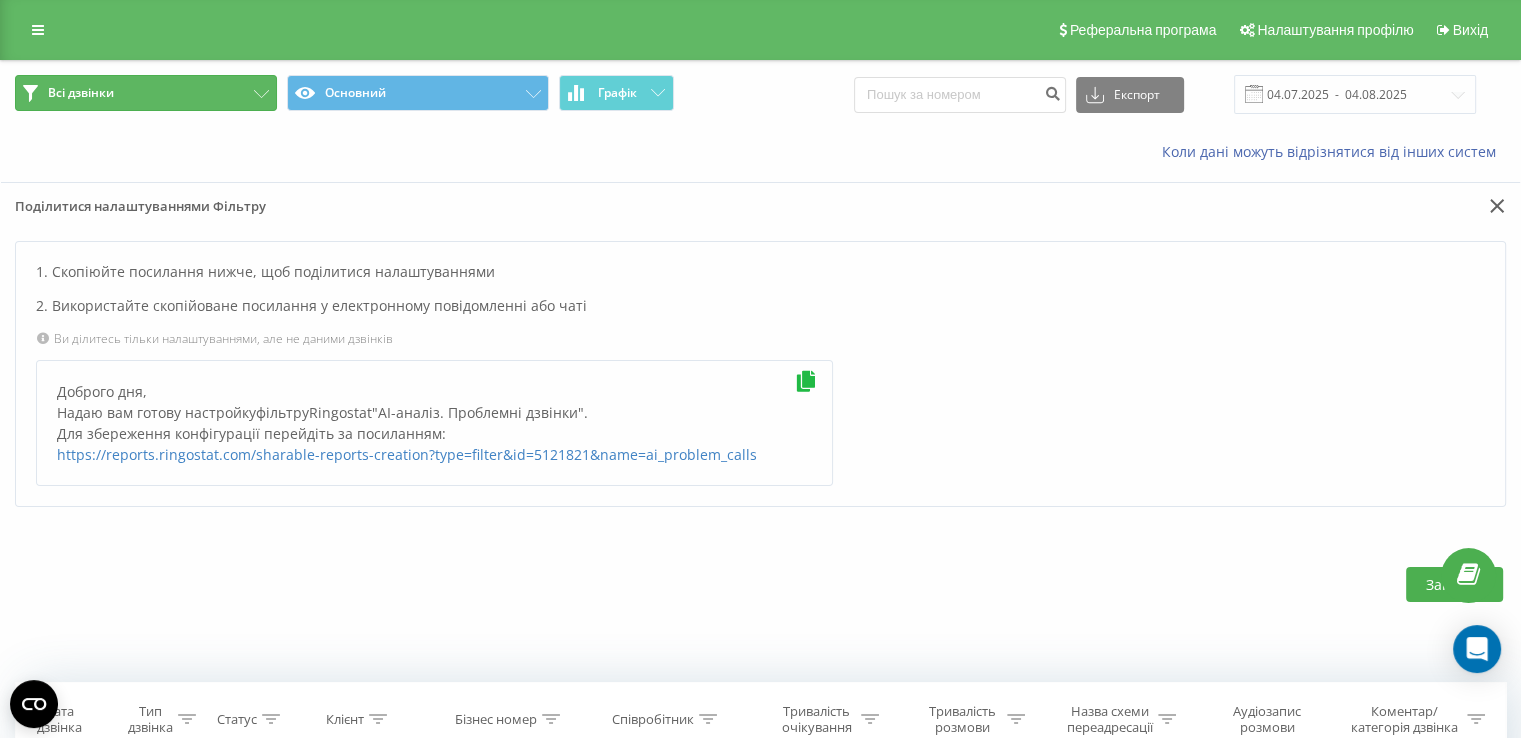 click on "Всі дзвінки" at bounding box center [146, 93] 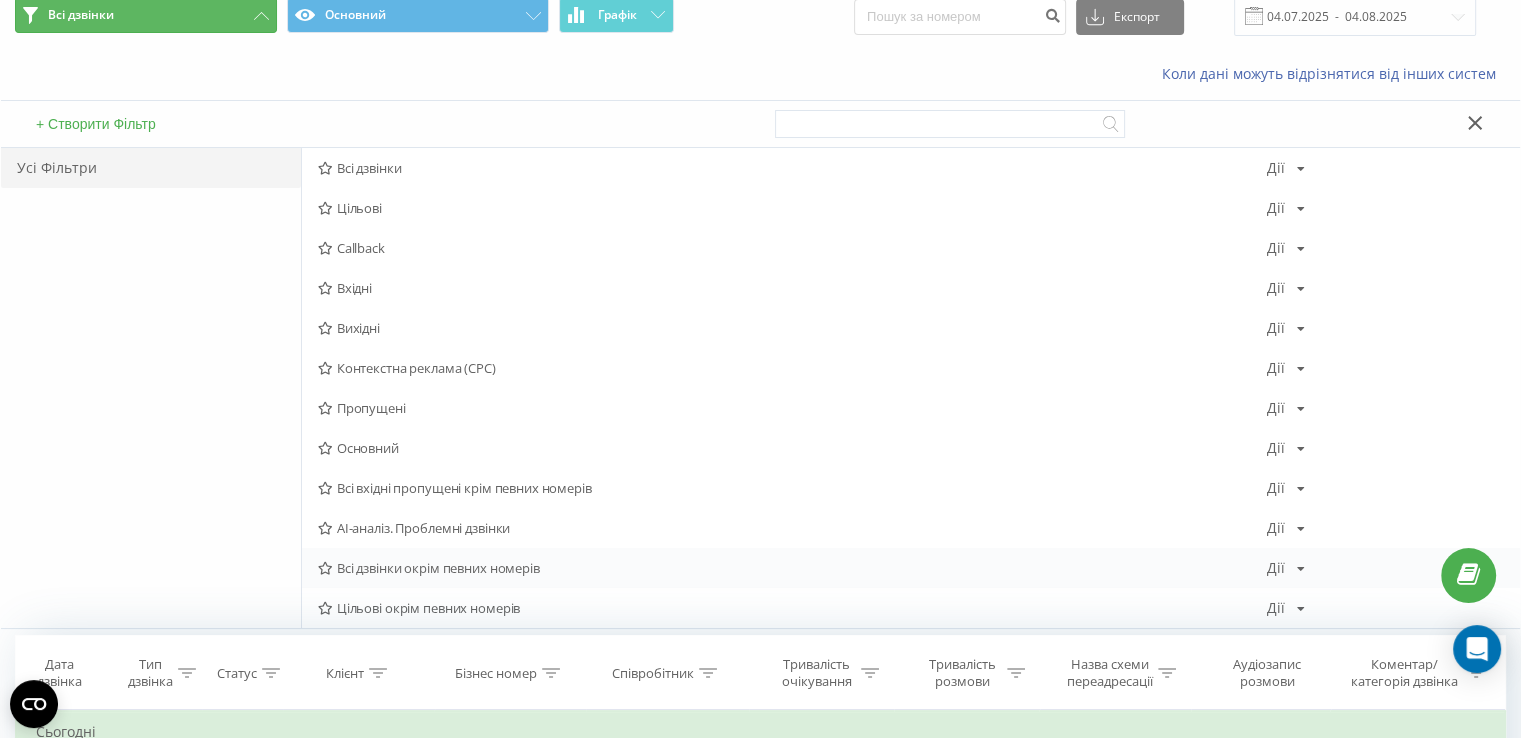 scroll, scrollTop: 100, scrollLeft: 0, axis: vertical 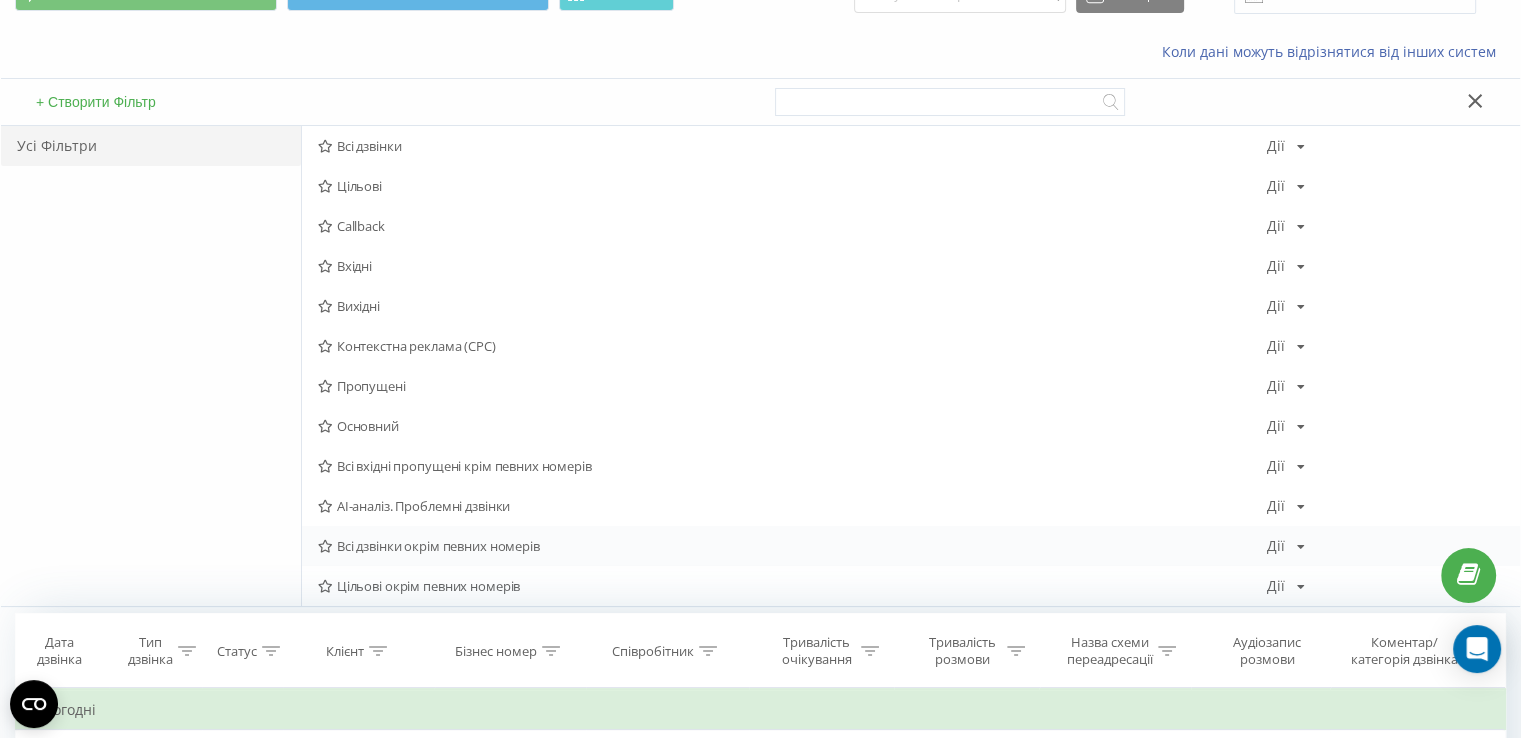 click on "Дії Редагувати Копіювати Видалити За замовчуванням Поділитися" at bounding box center (1286, 546) 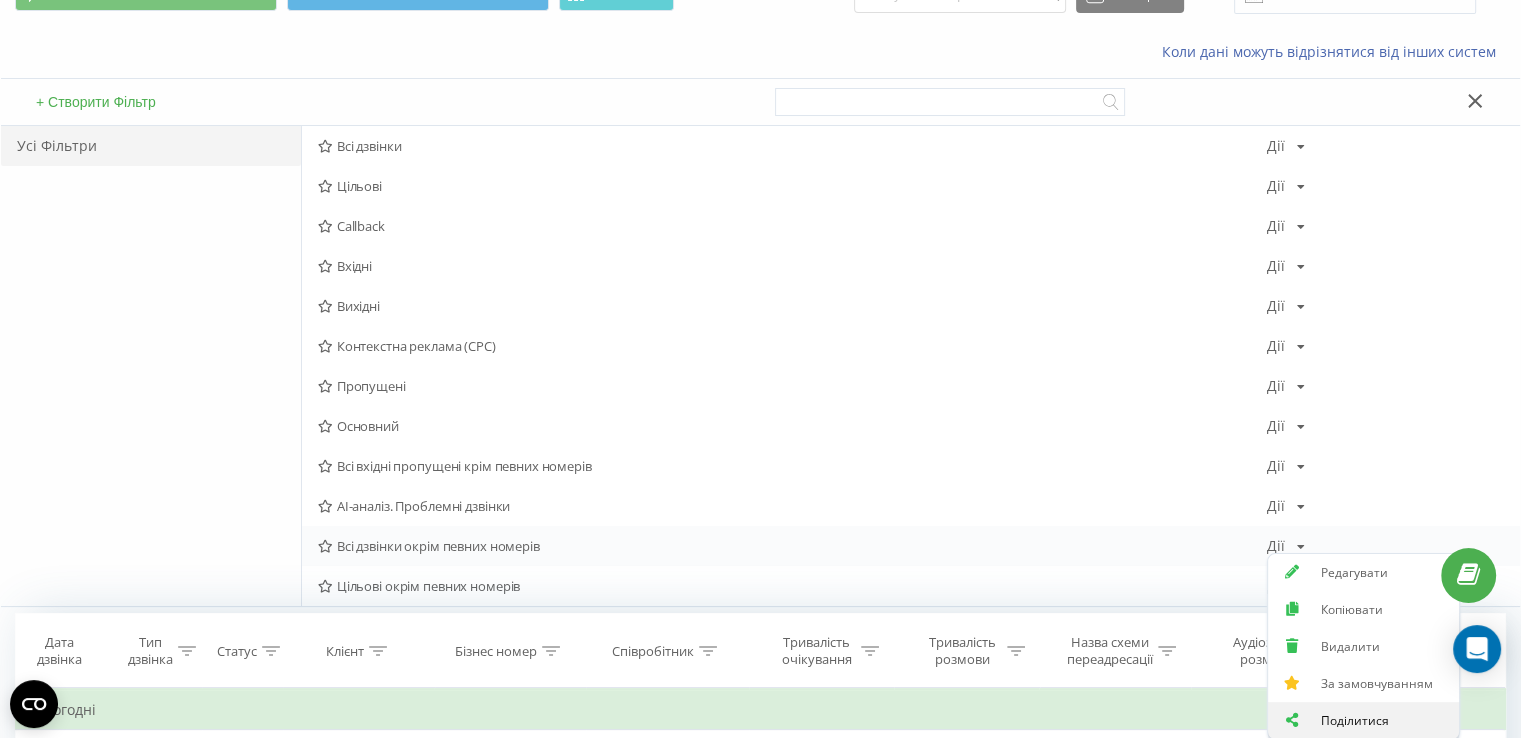 click on "Поділитися" at bounding box center (1355, 720) 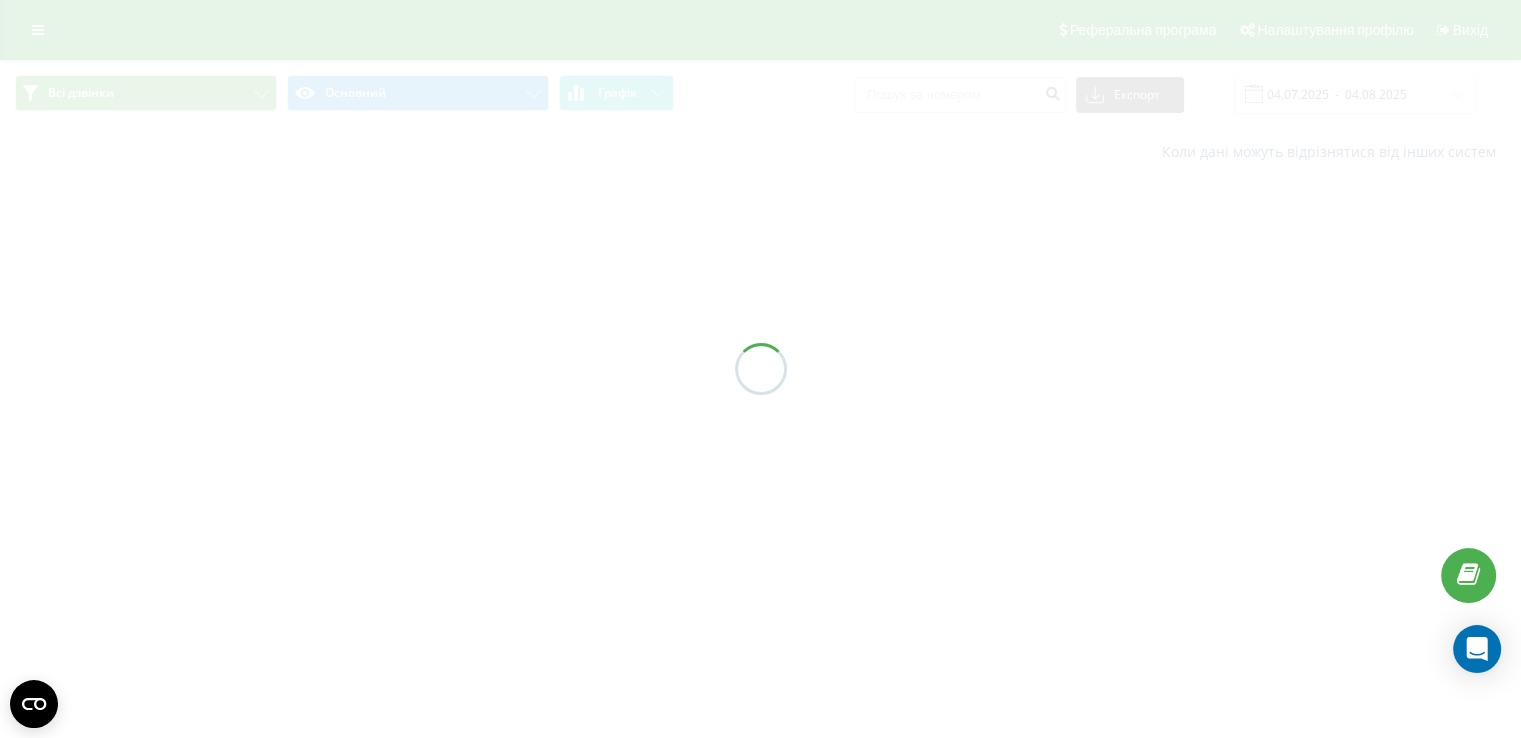 scroll, scrollTop: 0, scrollLeft: 0, axis: both 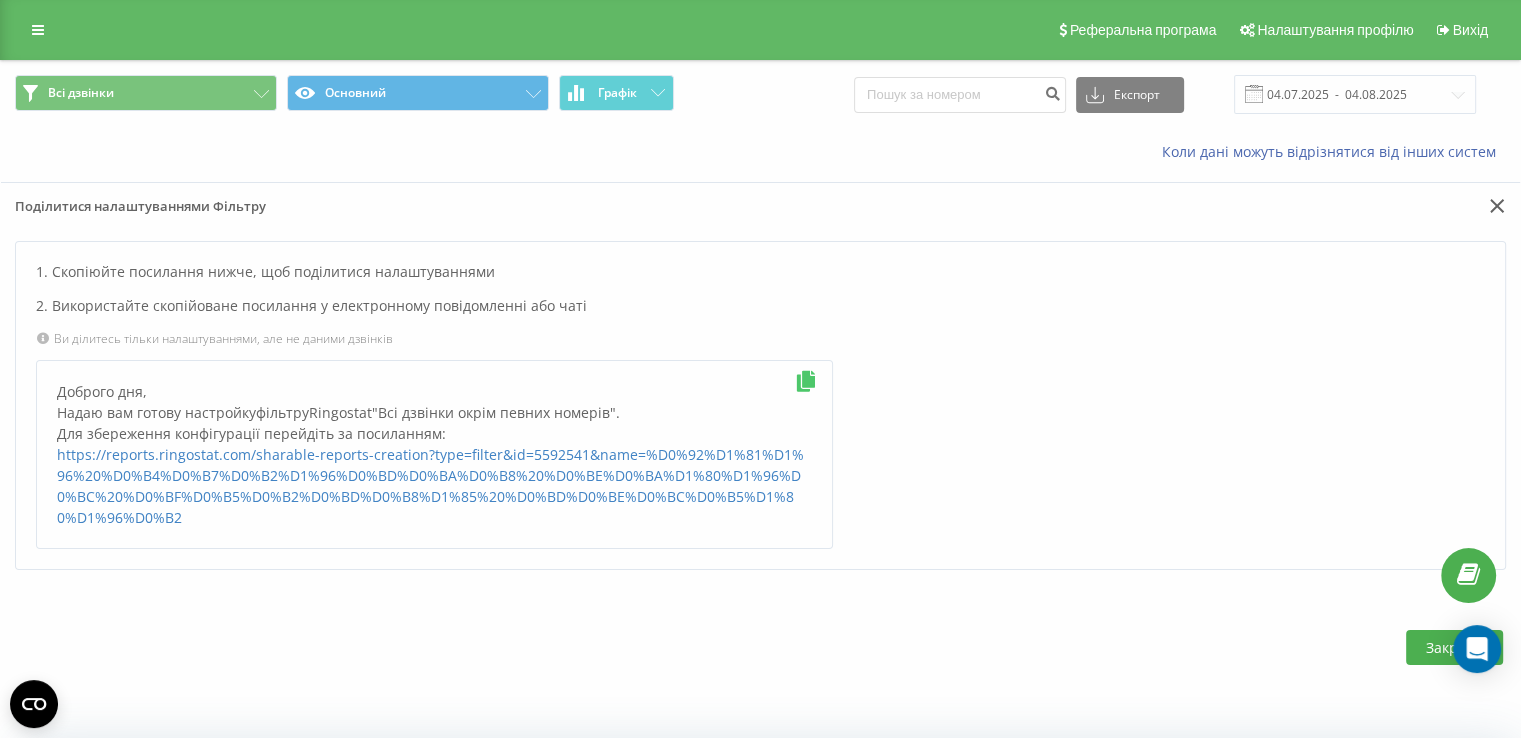 click at bounding box center (806, 381) 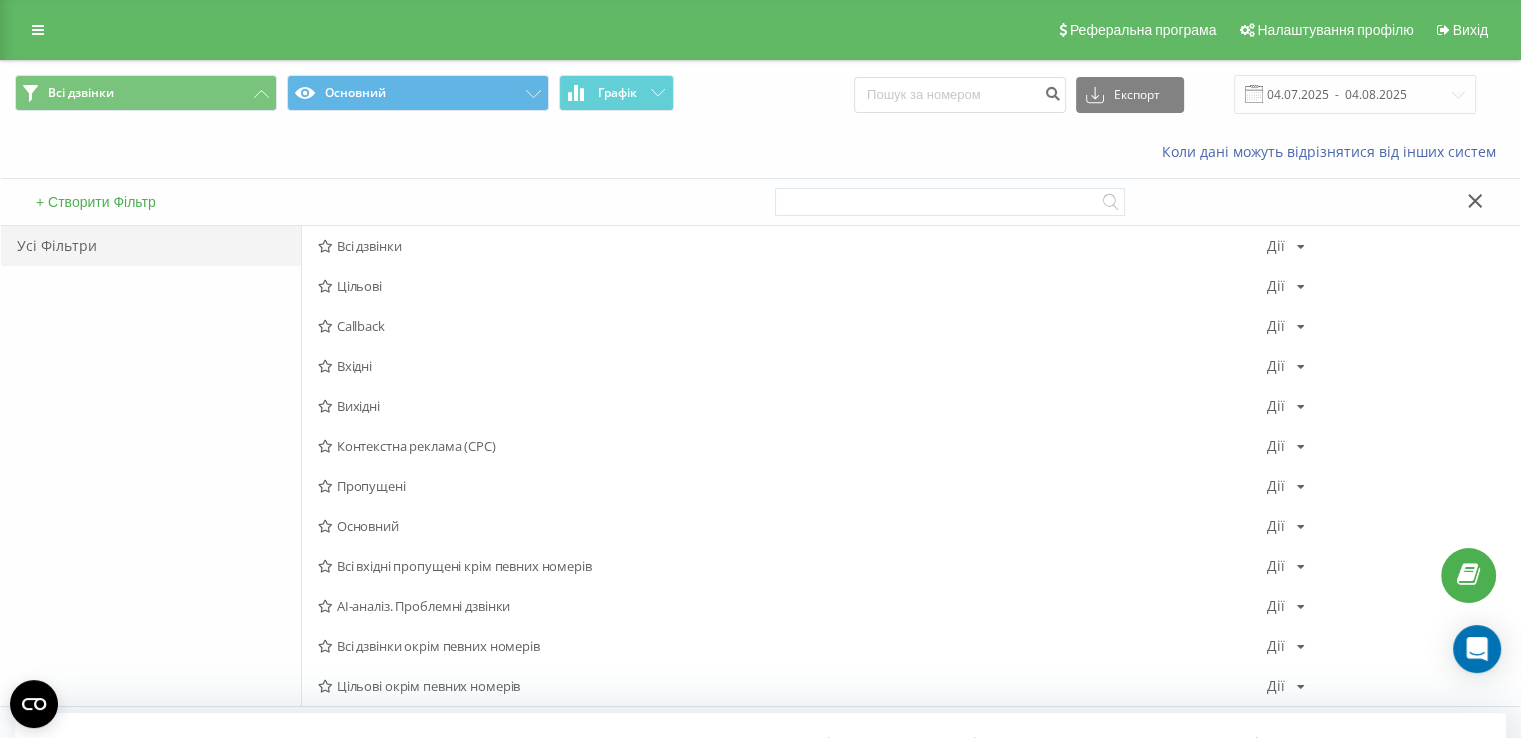 scroll, scrollTop: 100, scrollLeft: 0, axis: vertical 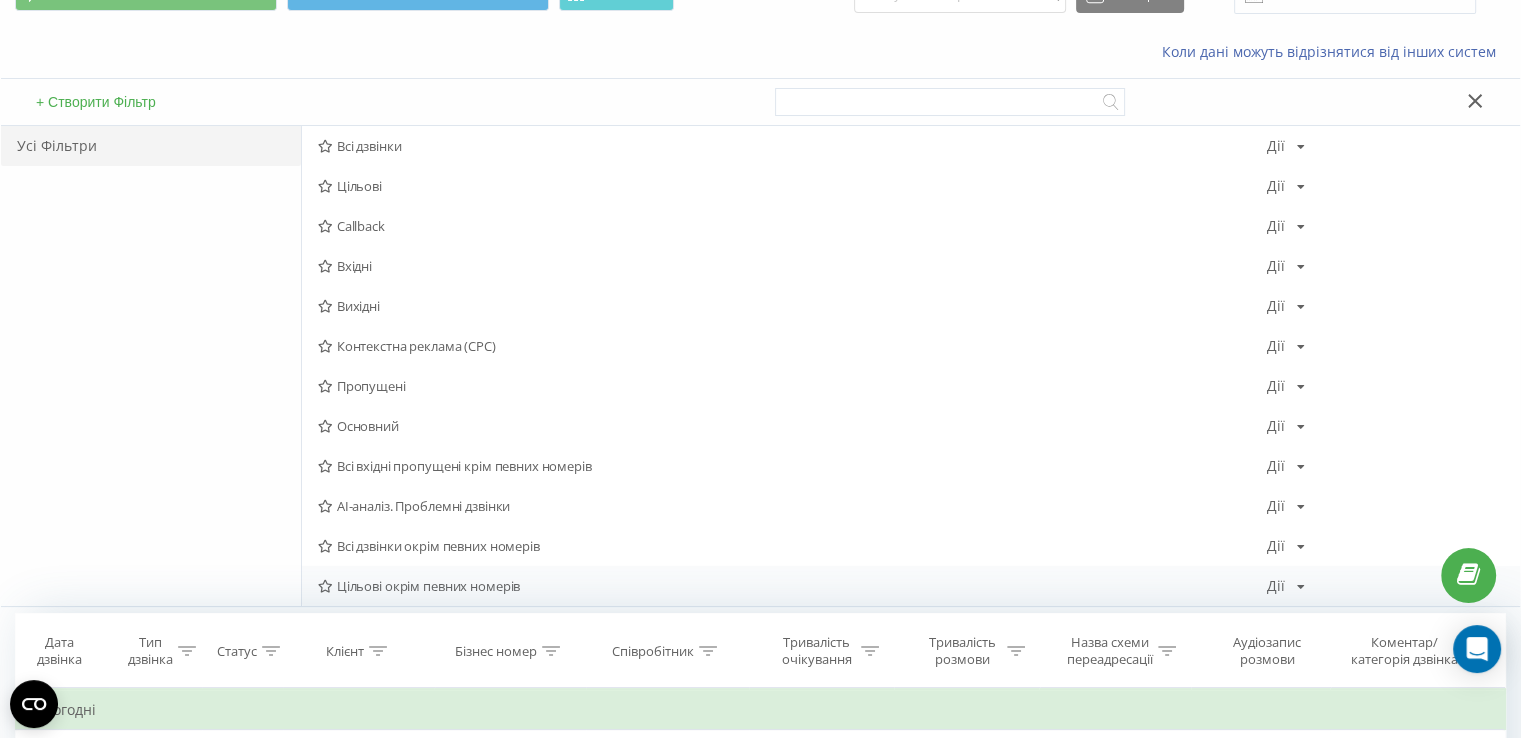 click on "Дії" at bounding box center (1276, 586) 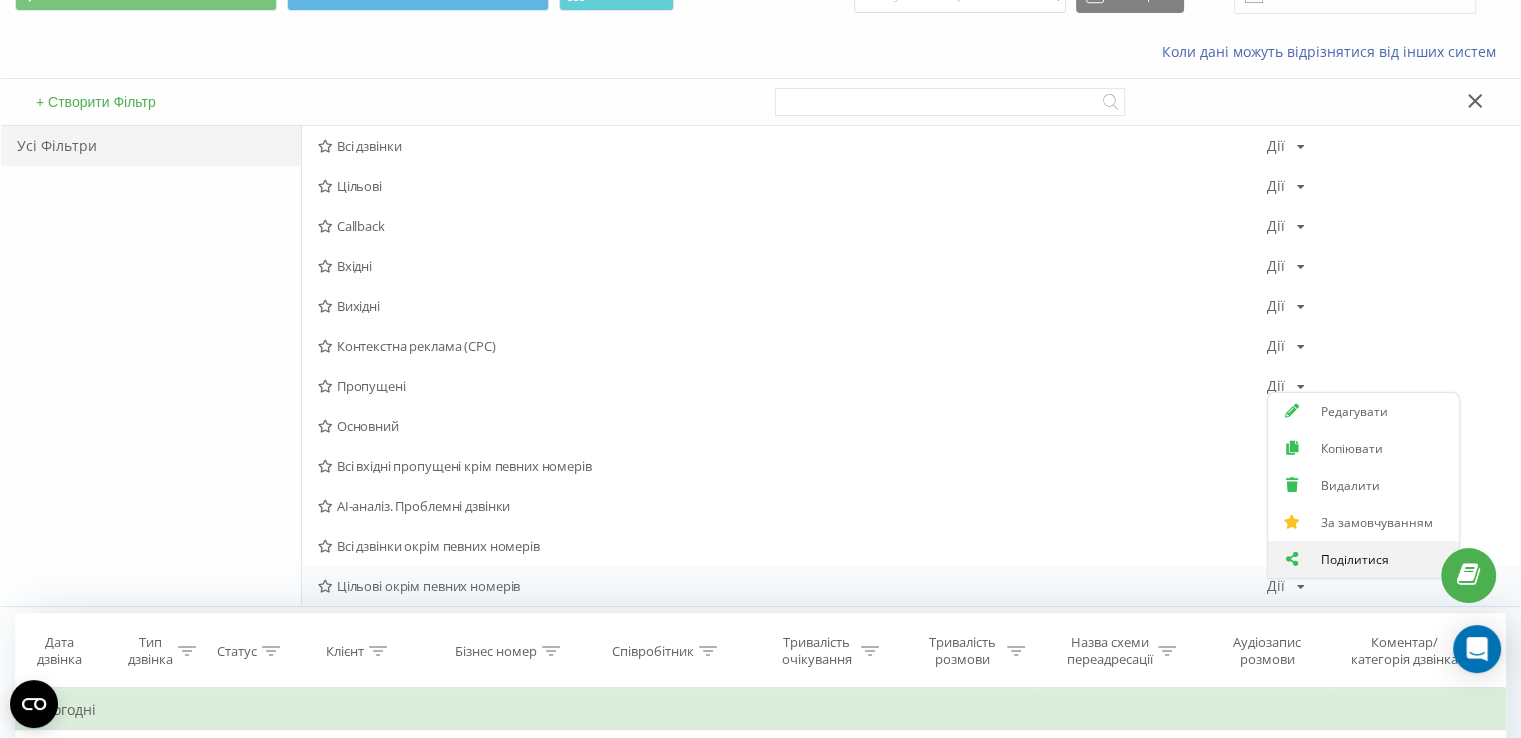 click on "Поділитися" at bounding box center [1363, 559] 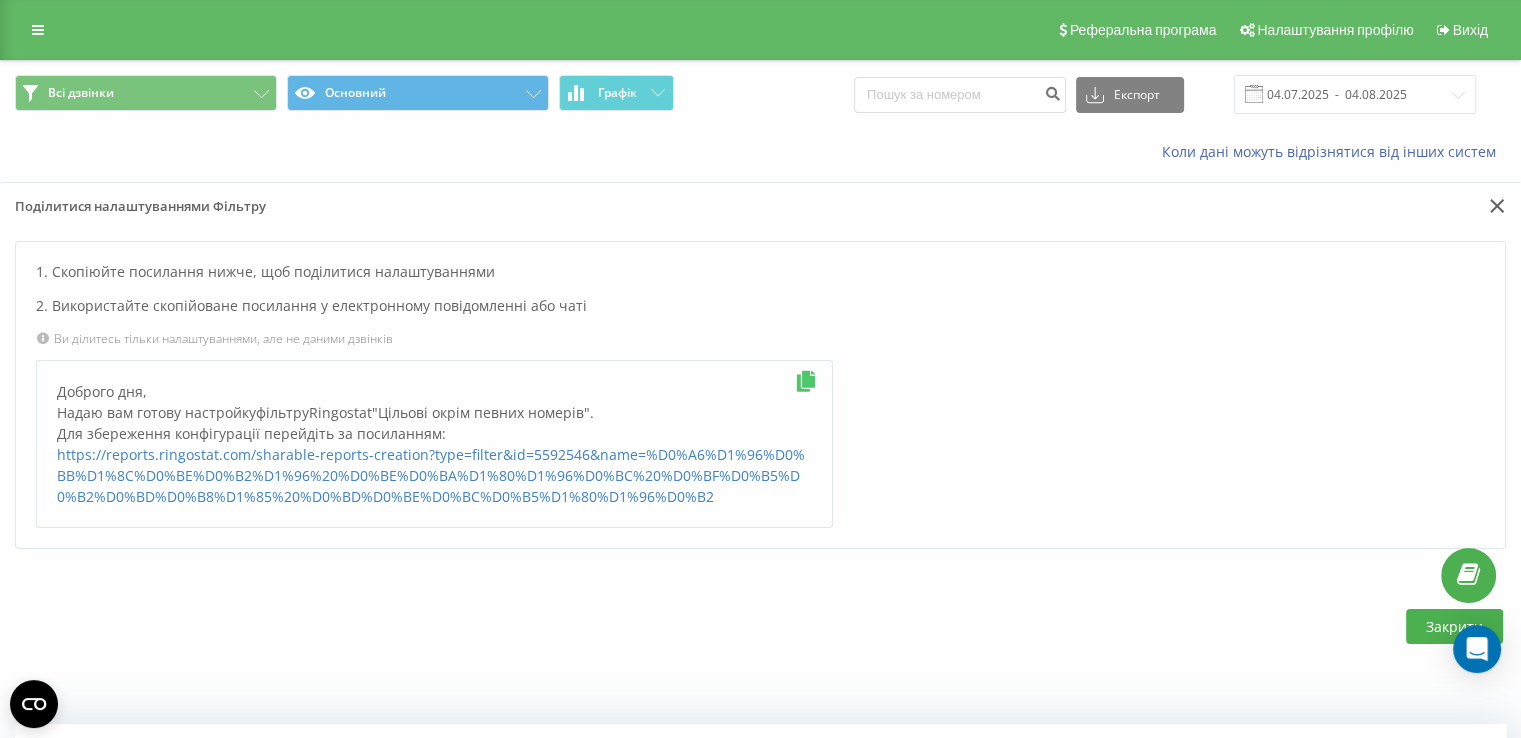 click at bounding box center [806, 381] 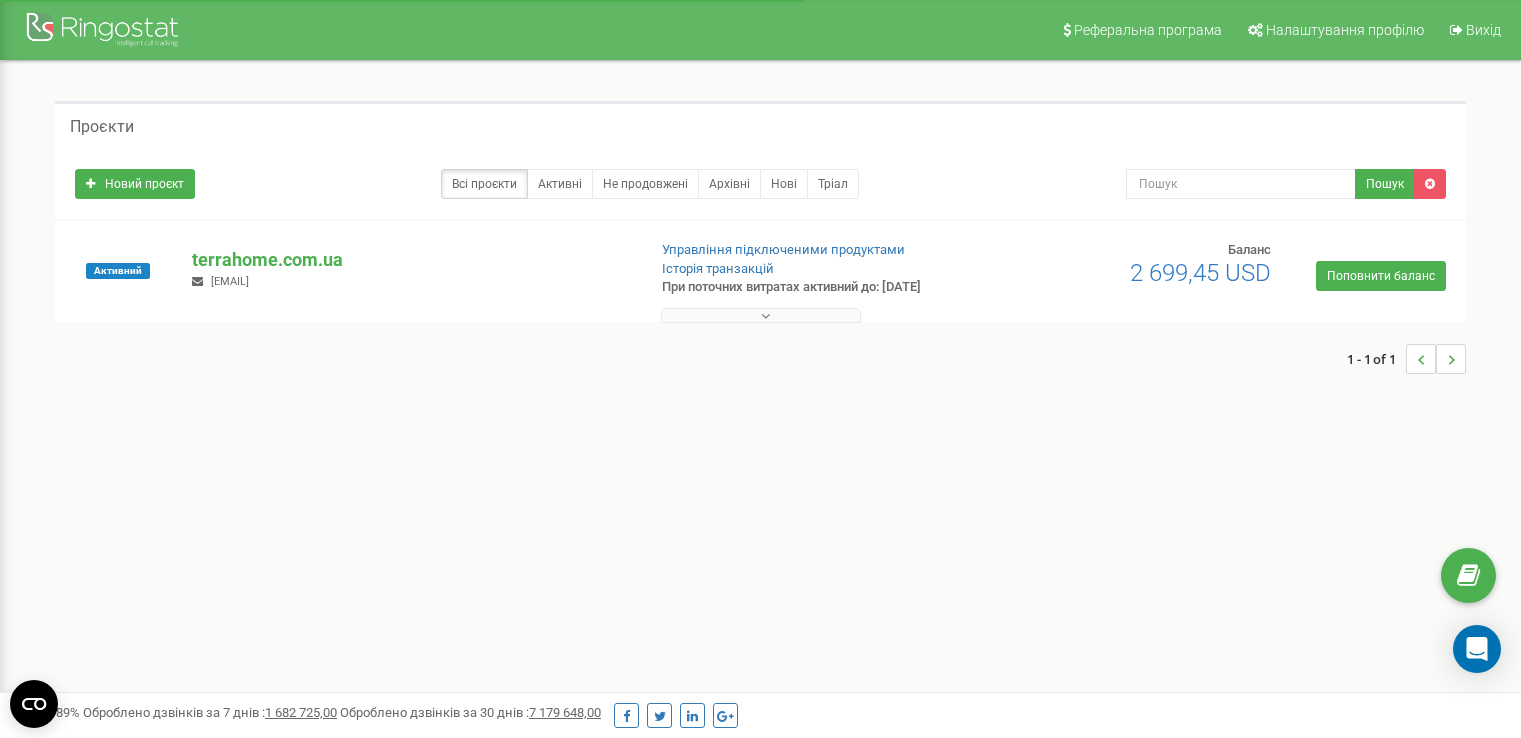 scroll, scrollTop: 0, scrollLeft: 0, axis: both 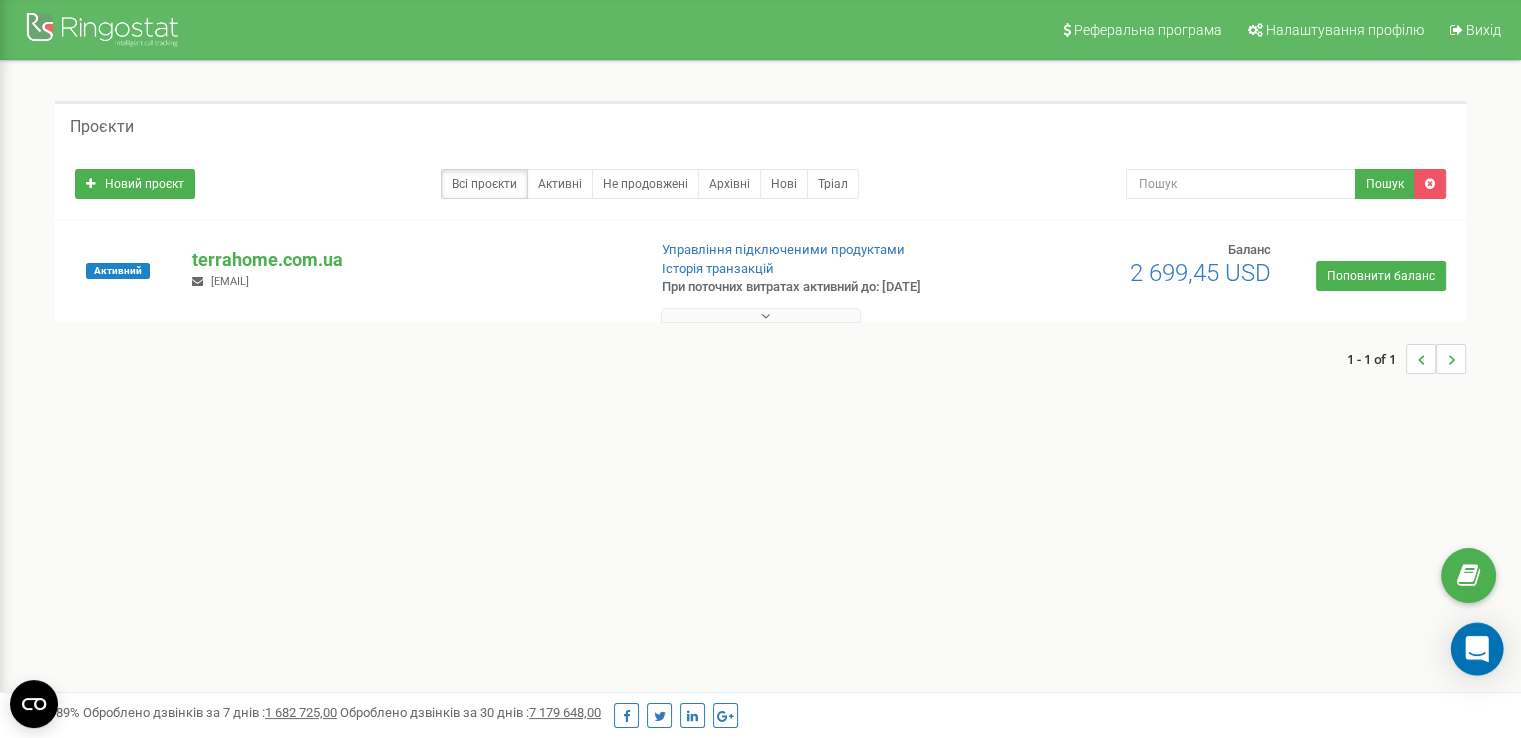 click at bounding box center (1477, 649) 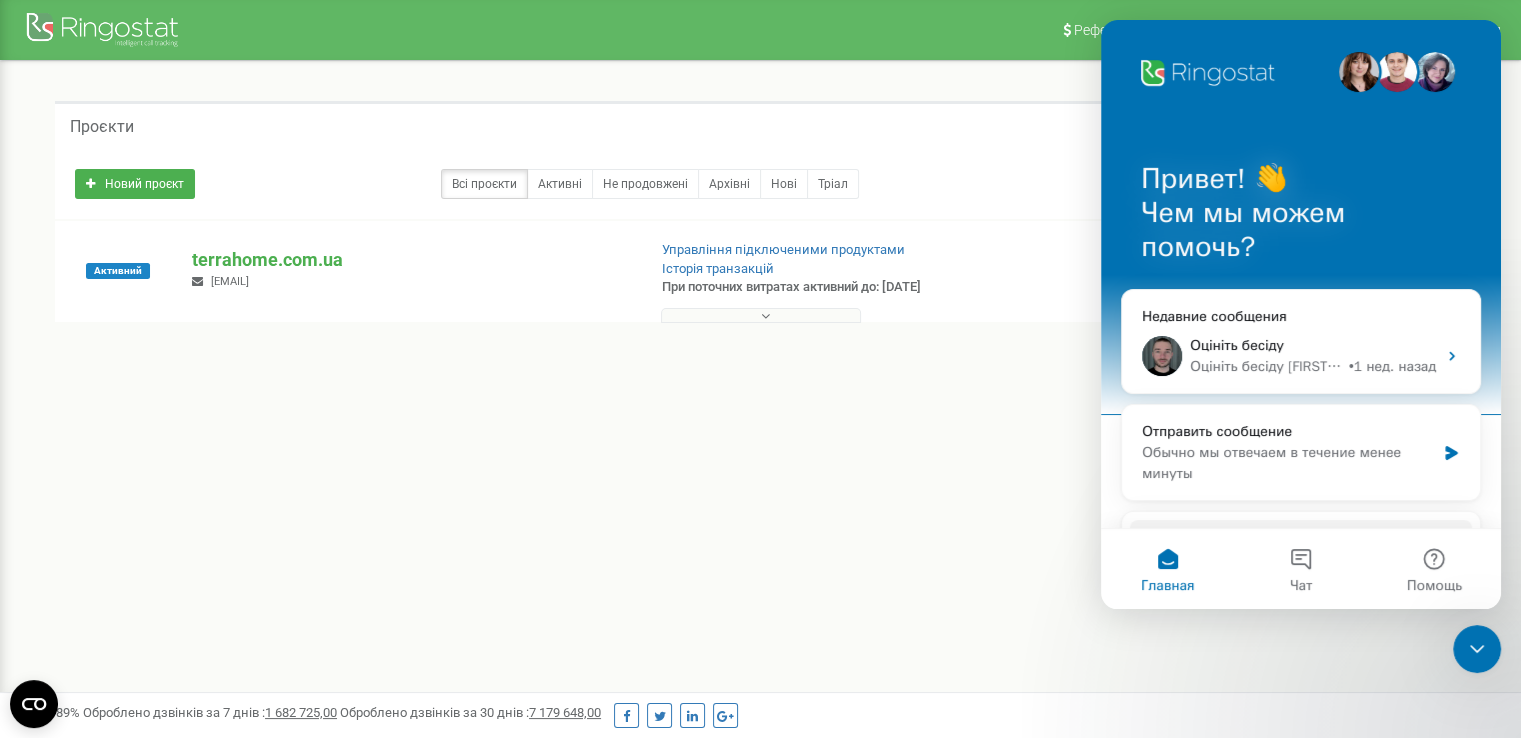 scroll, scrollTop: 0, scrollLeft: 0, axis: both 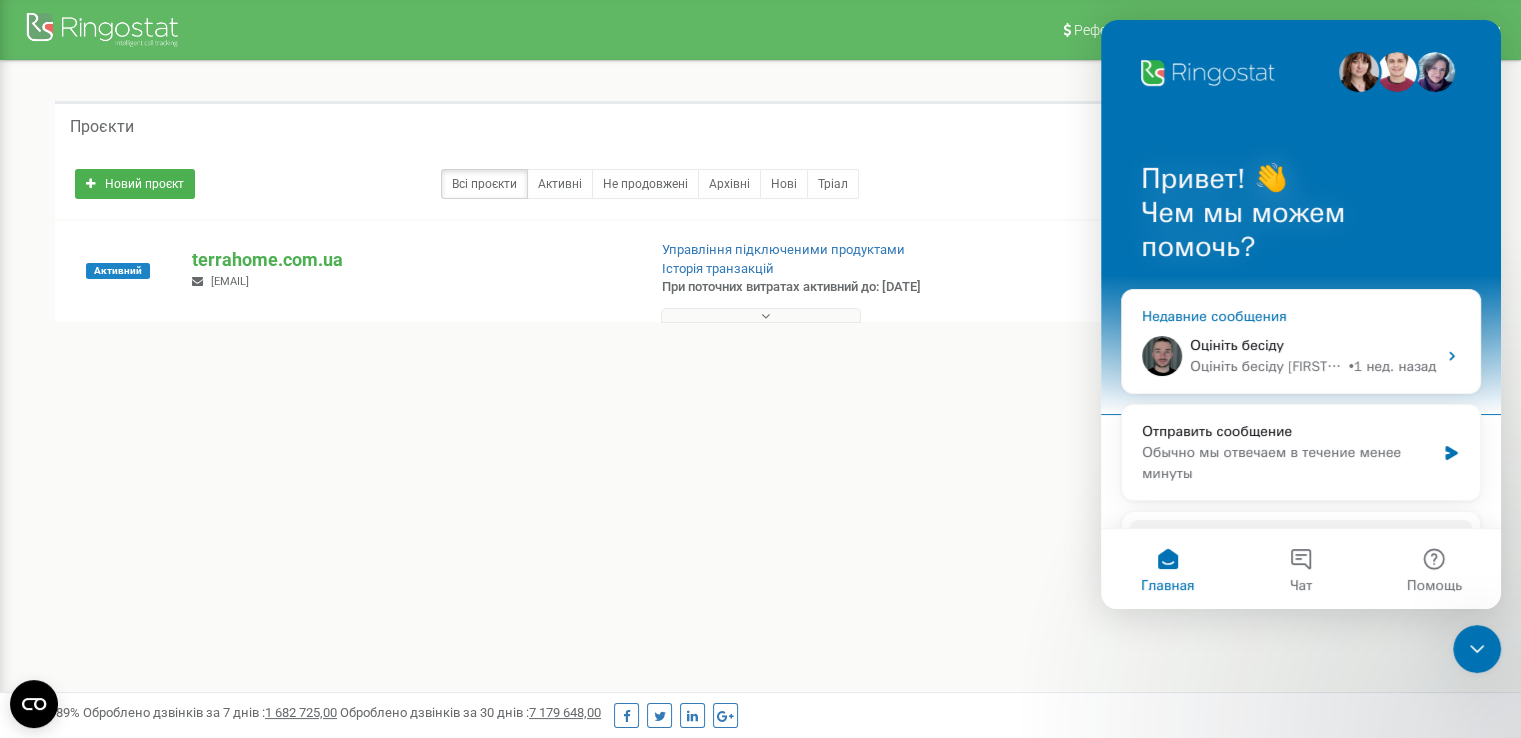 click on "Оцініть бесіду [FIRST] •  1 нед. назад" at bounding box center (1301, 356) 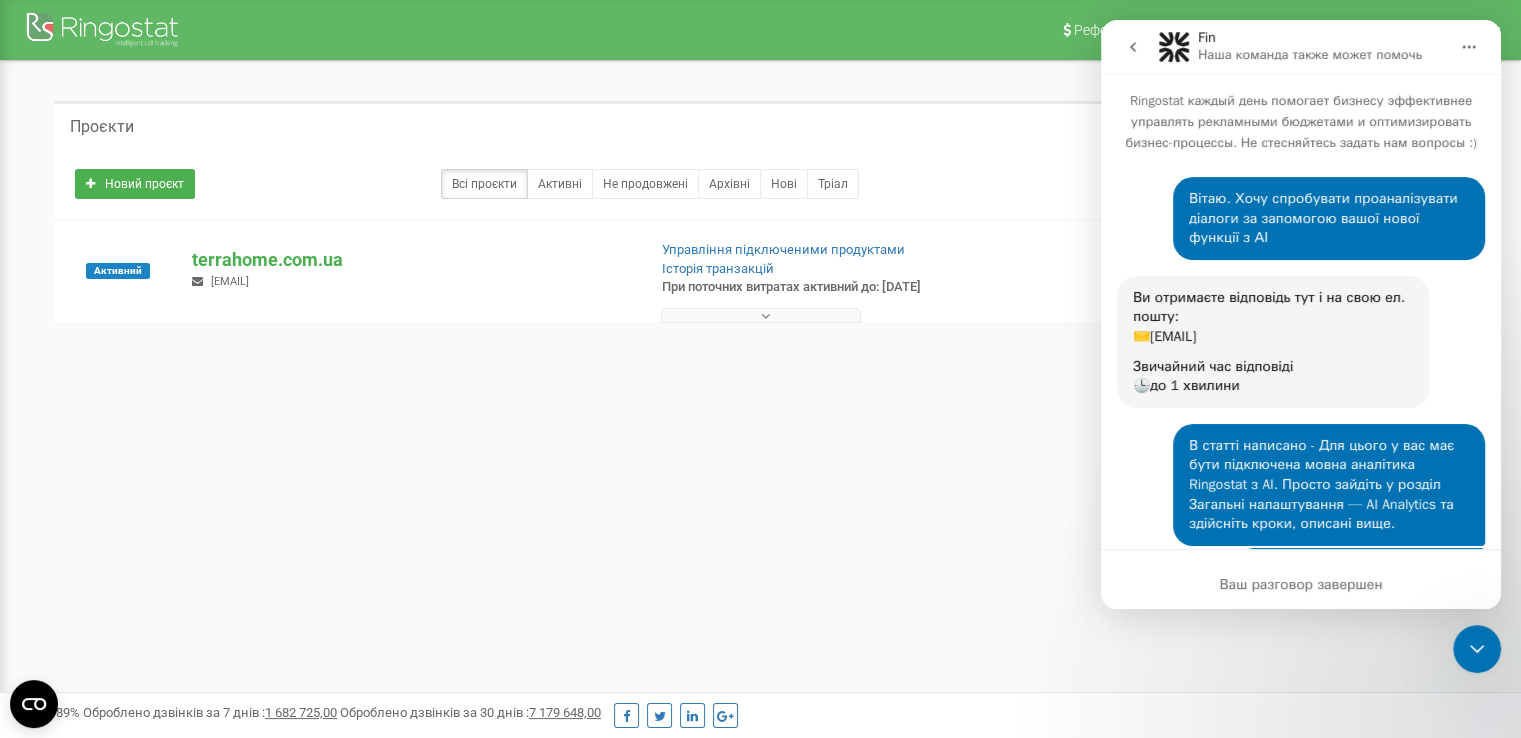 scroll, scrollTop: 2, scrollLeft: 0, axis: vertical 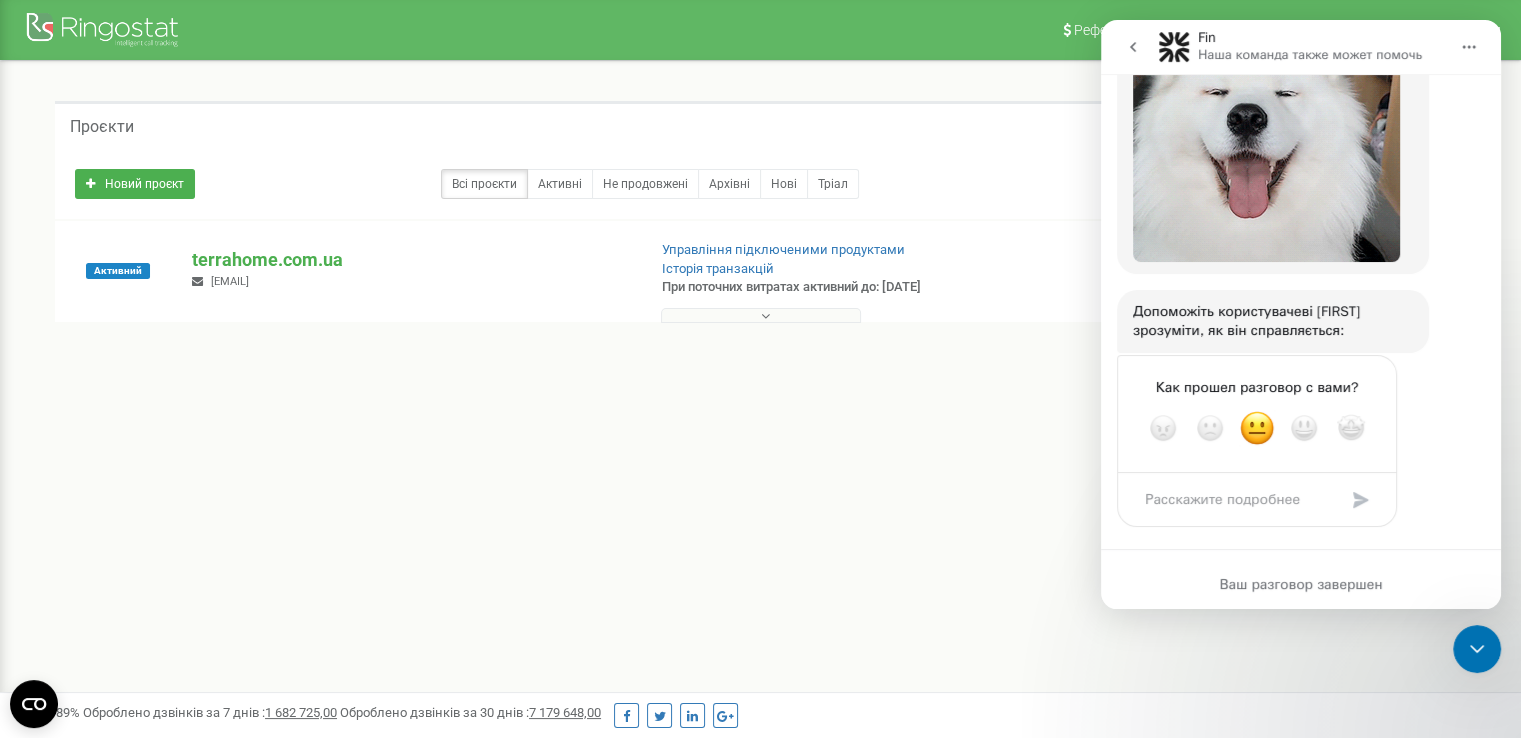 click 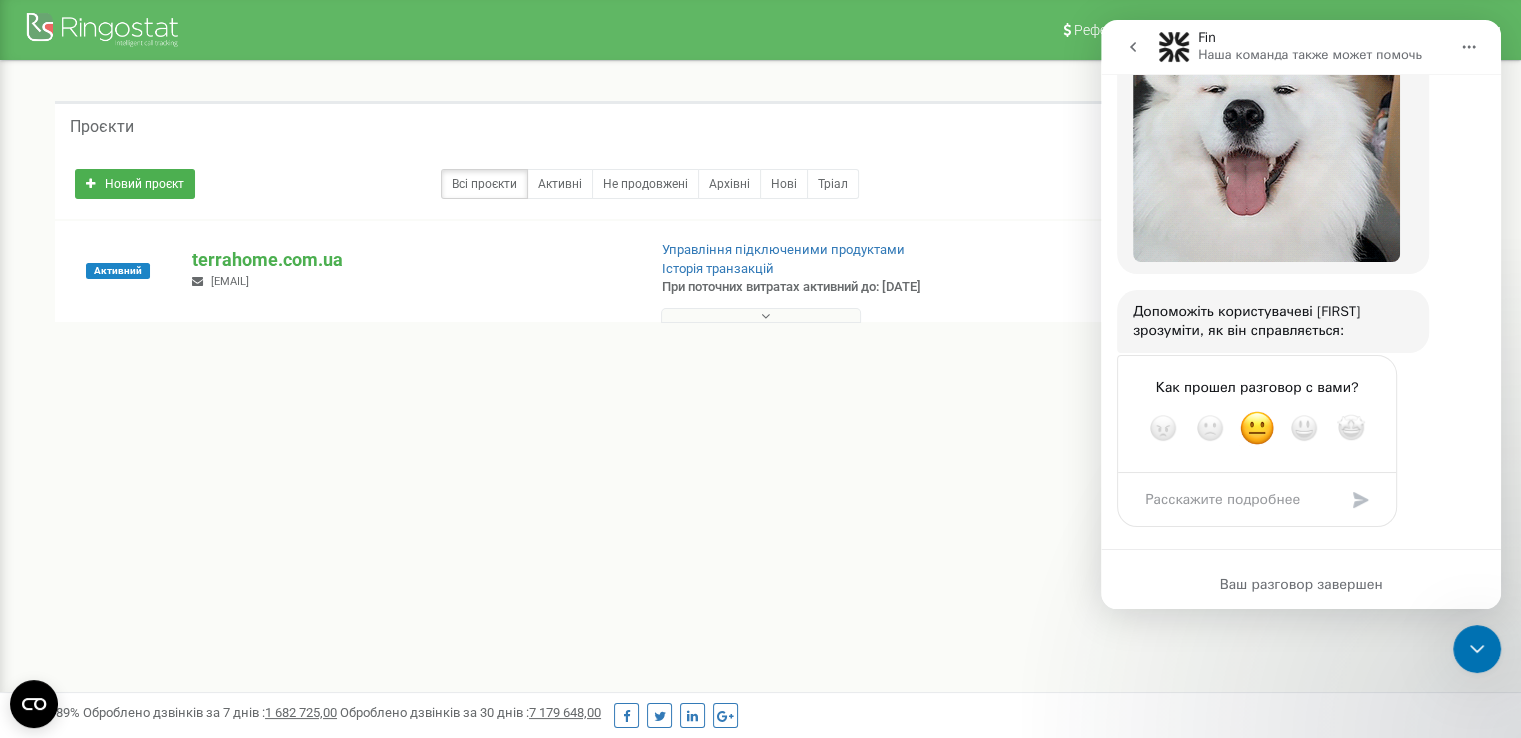 scroll, scrollTop: 0, scrollLeft: 0, axis: both 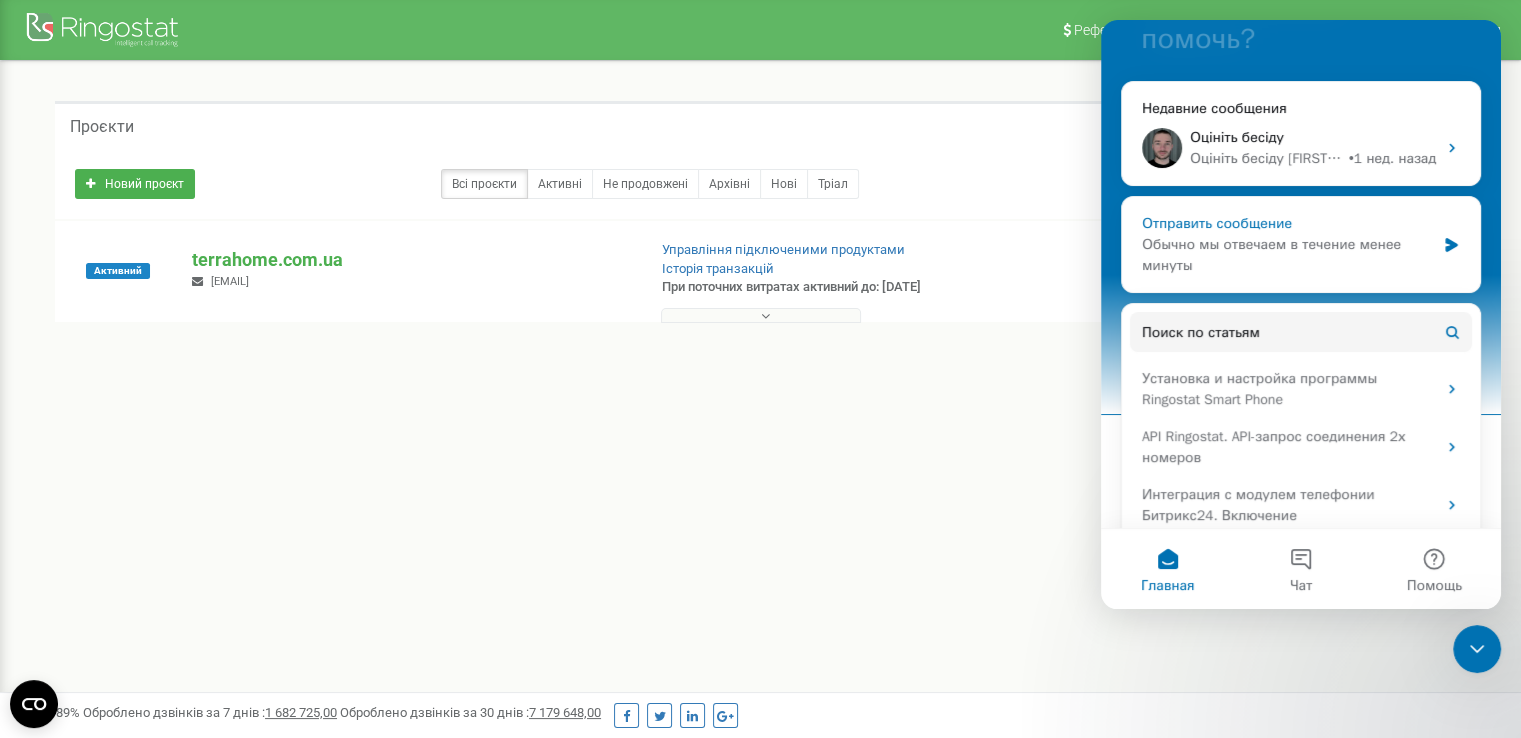 click on "Обычно мы отвечаем в течение менее минуты" at bounding box center [1288, 255] 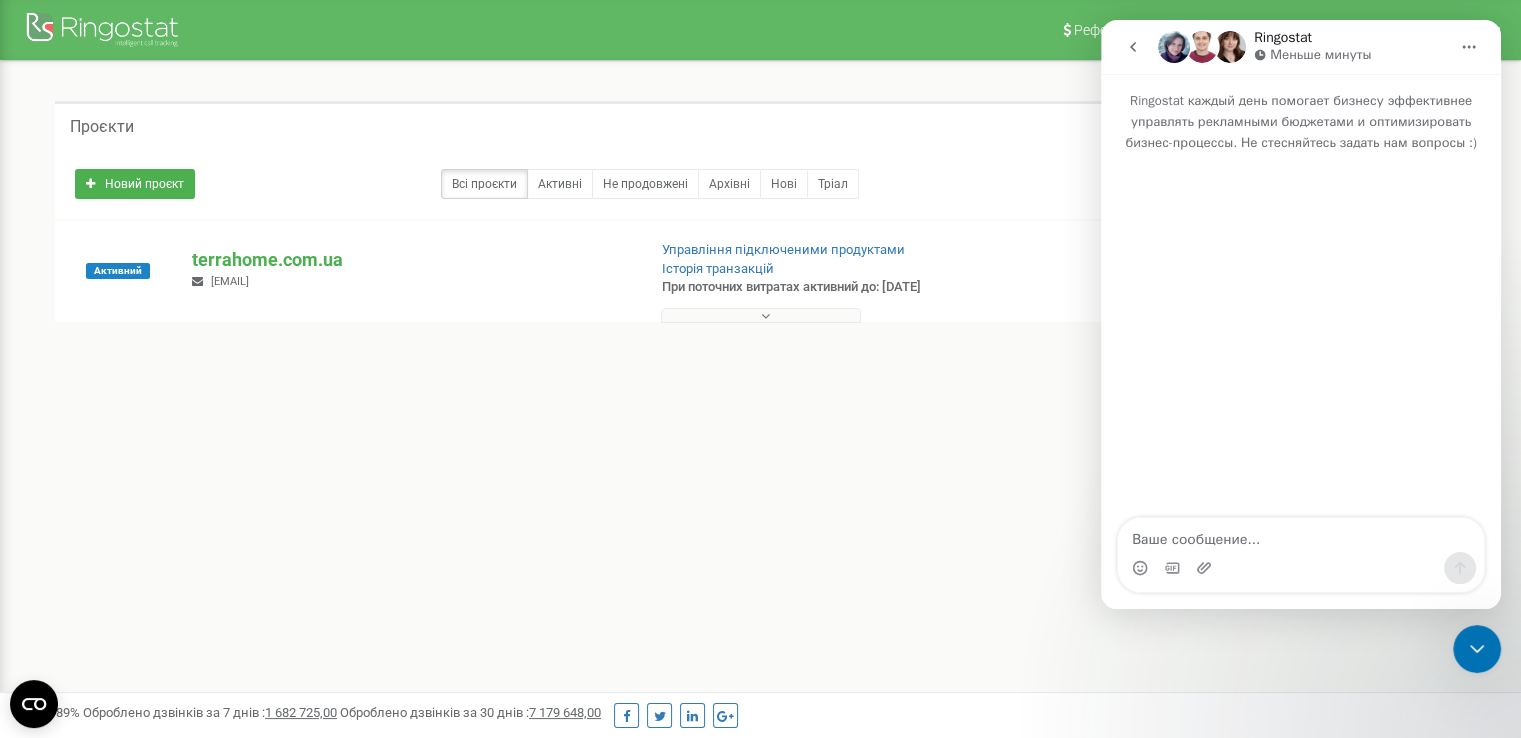 click at bounding box center [1301, 535] 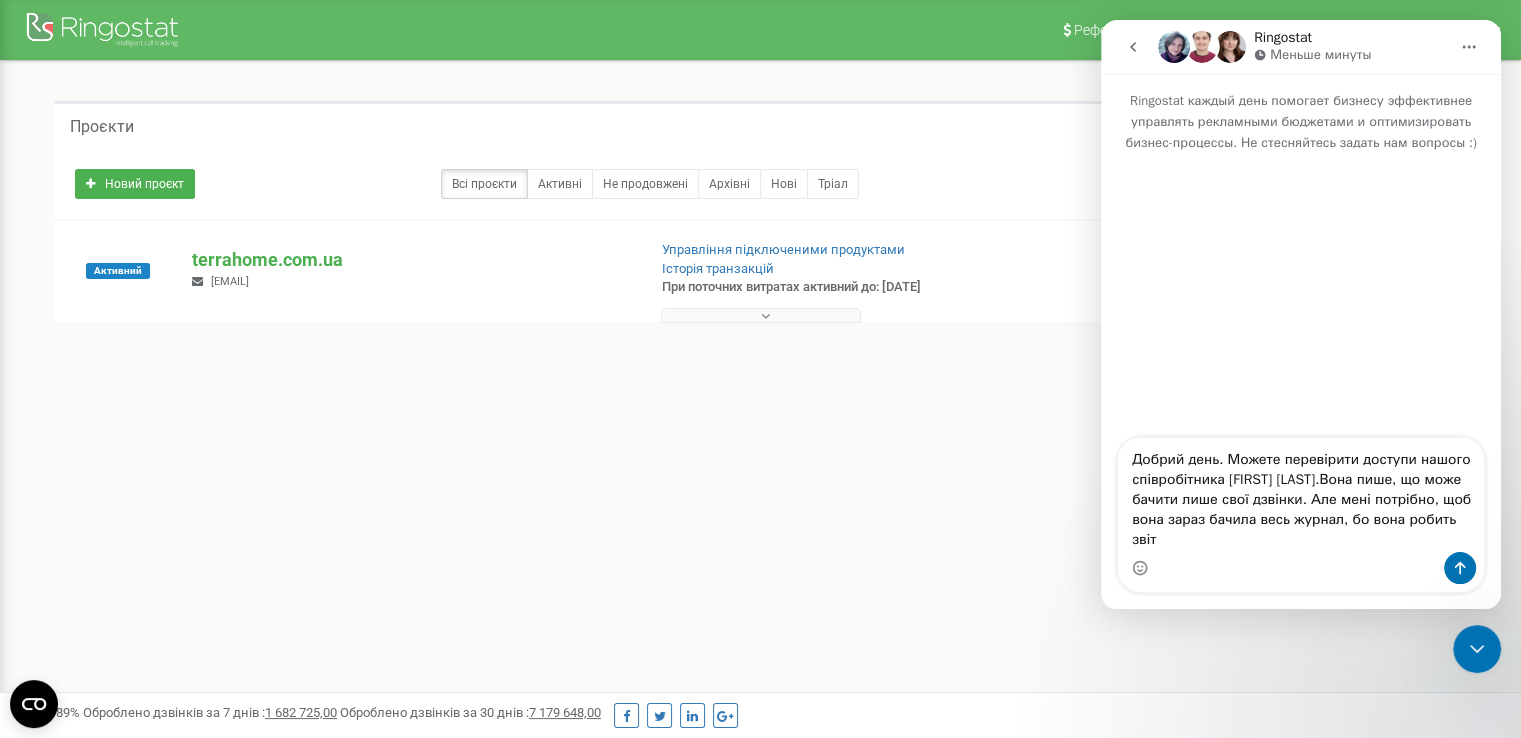 type on "Добрий день. Можете перевірити доступи нашого співробітника [FIRST] [LAST].Вона пише, що може бачити лише свої дзвінки. Але мені потрібно, щоб вона зараз бачила весь журнал, бо вона робить звіти" 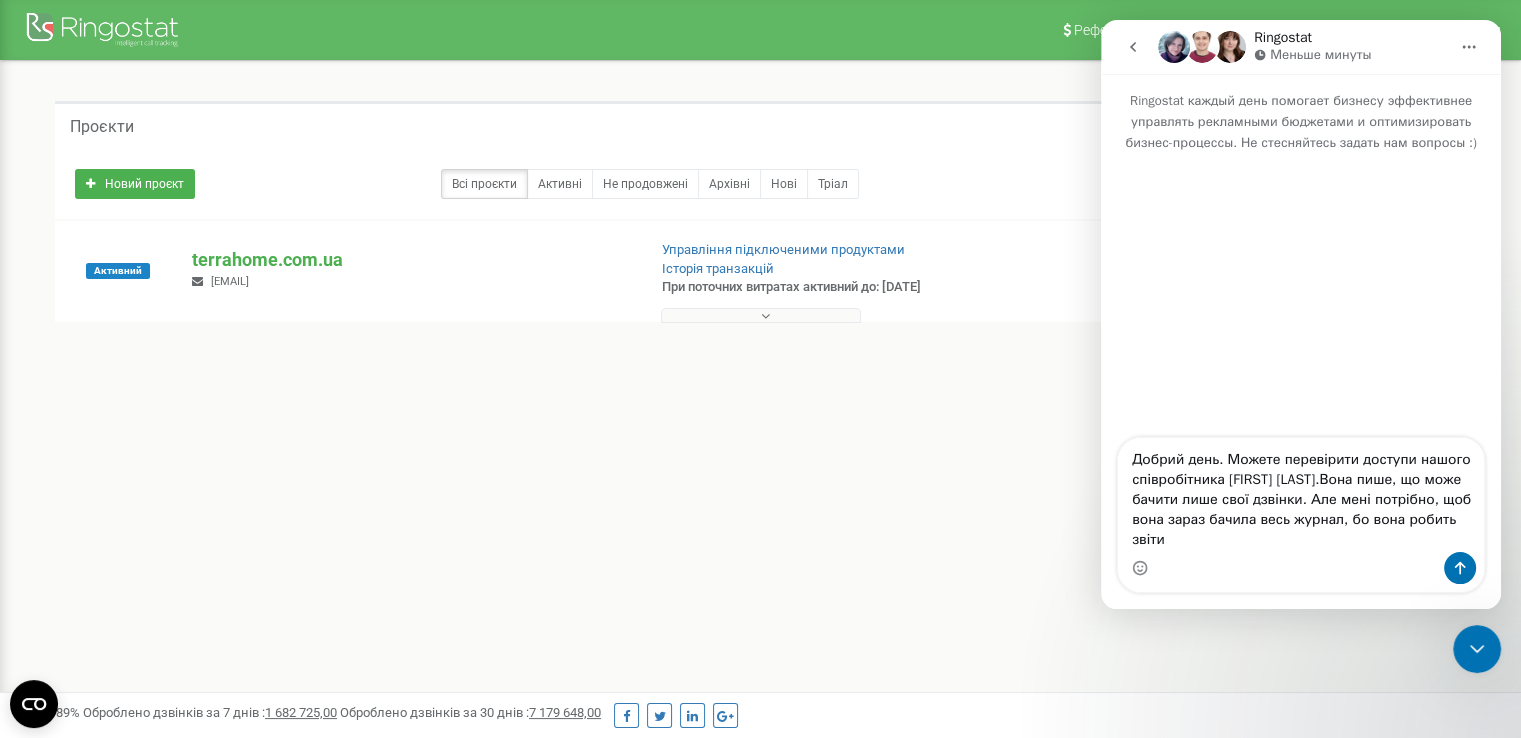 type 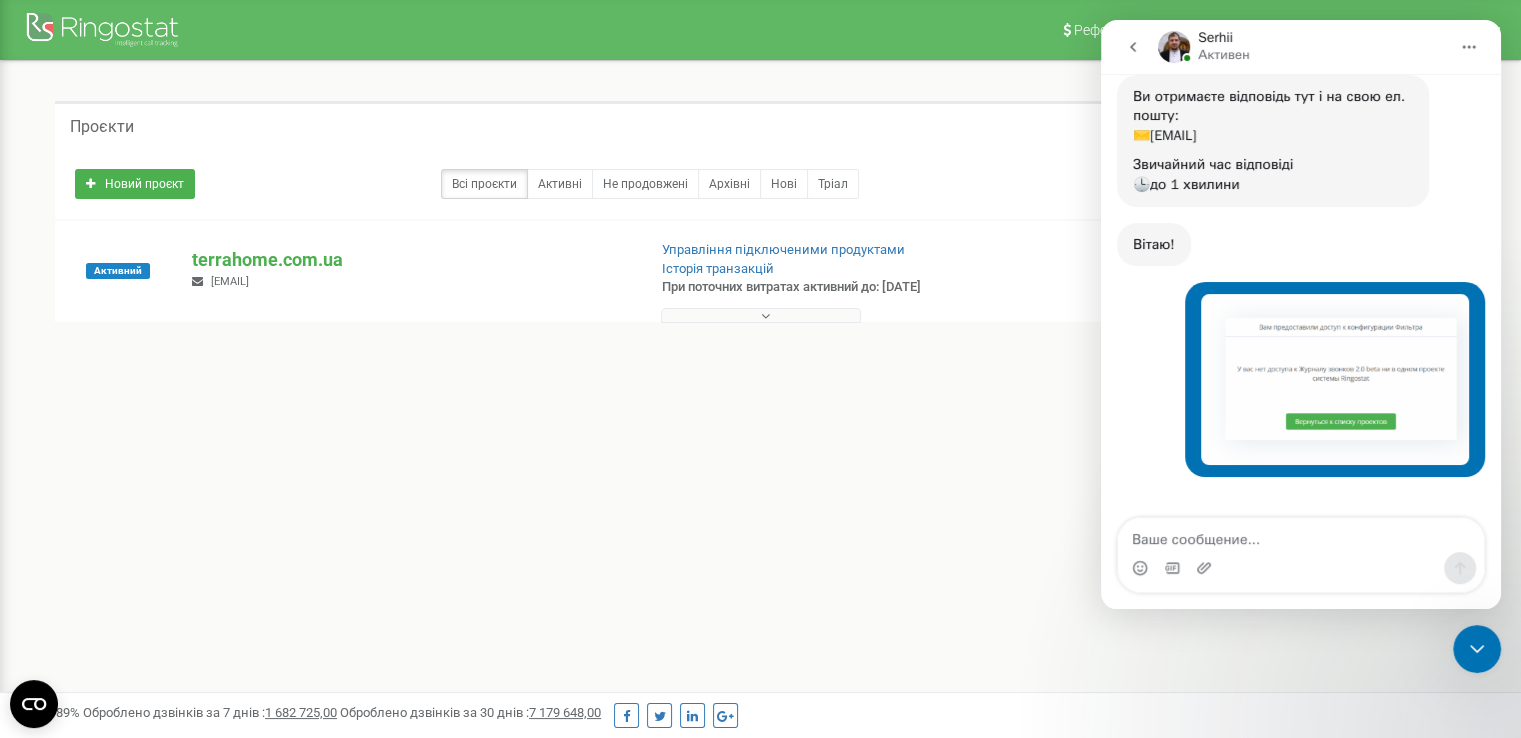 scroll, scrollTop: 337, scrollLeft: 0, axis: vertical 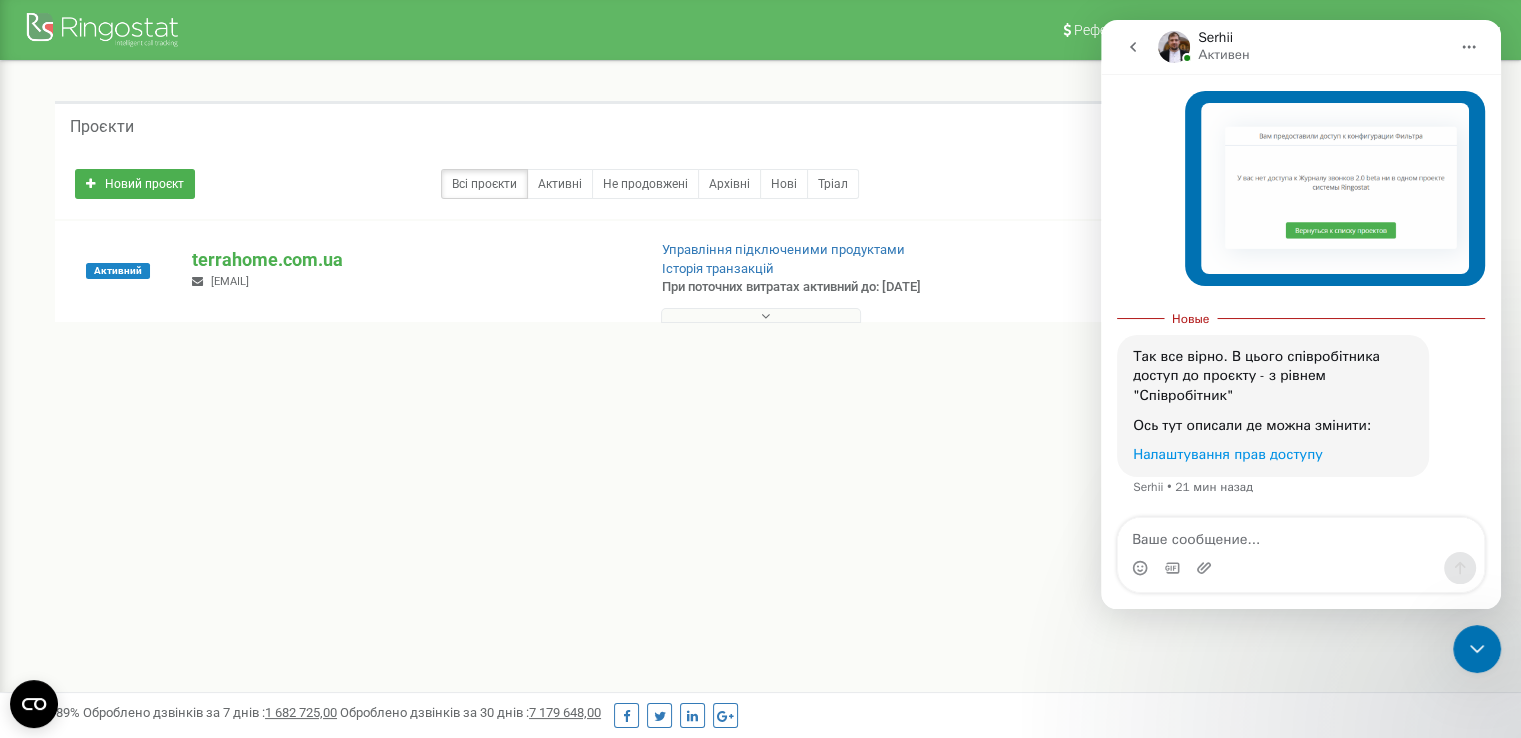 click on "Налаштування прав доступу" at bounding box center [1228, 454] 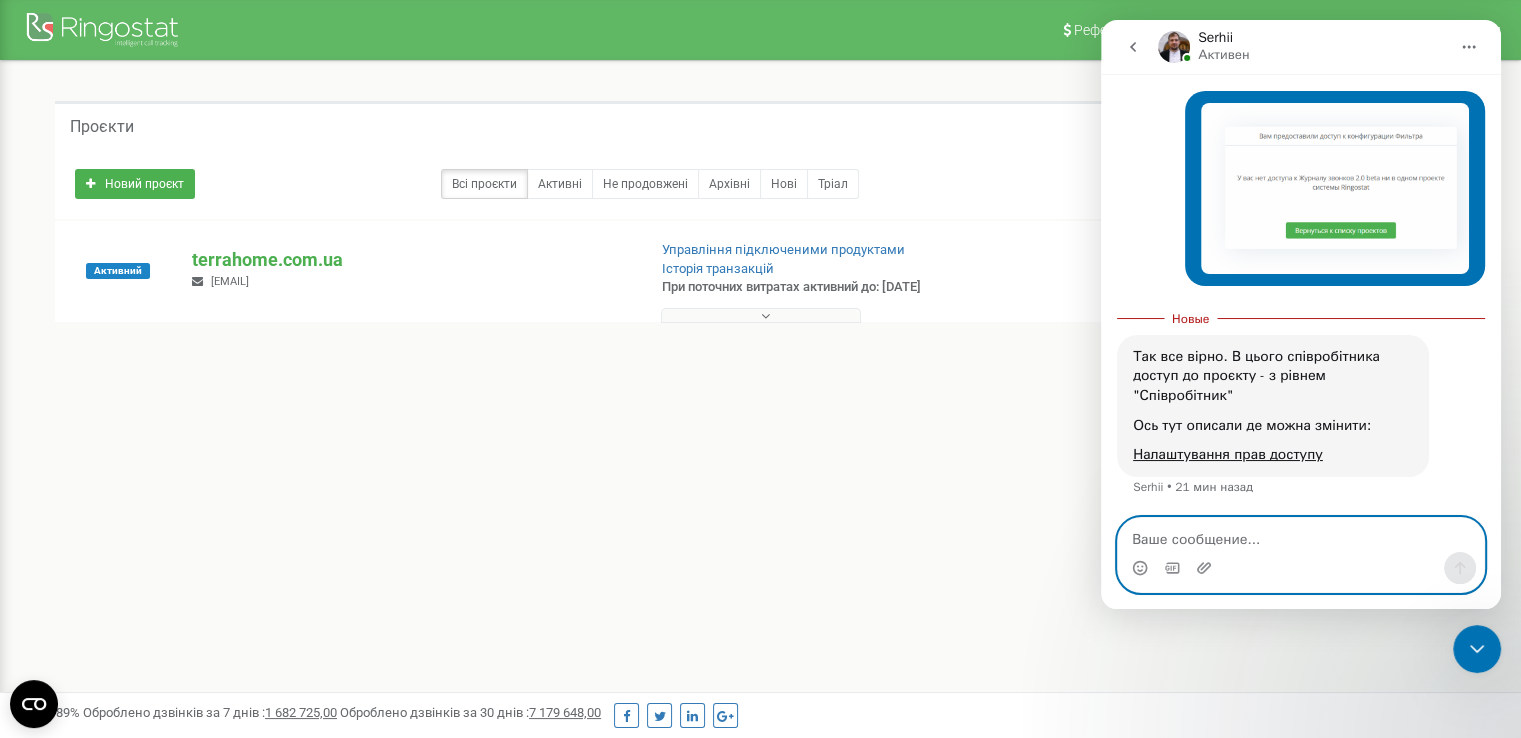 click at bounding box center [1301, 535] 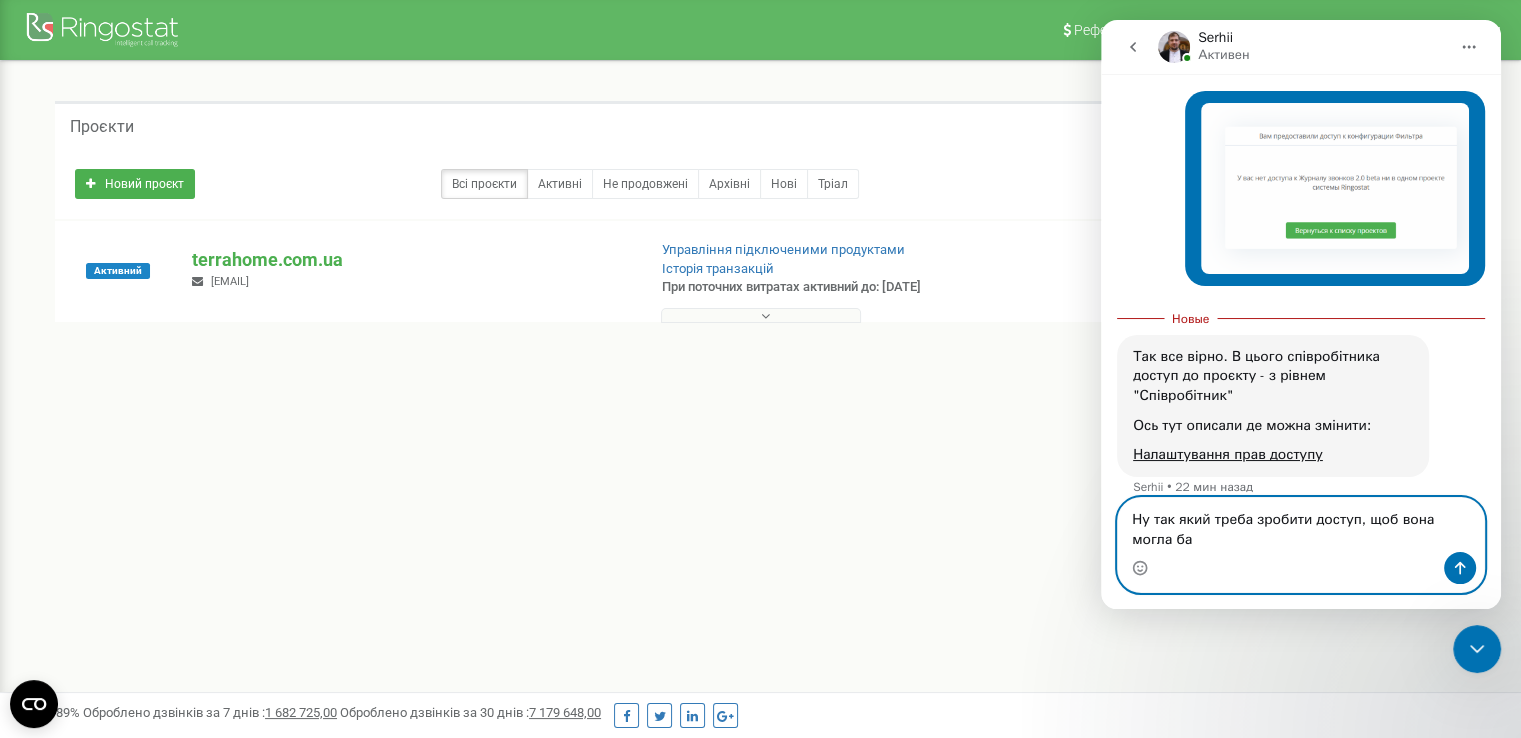 scroll, scrollTop: 472, scrollLeft: 0, axis: vertical 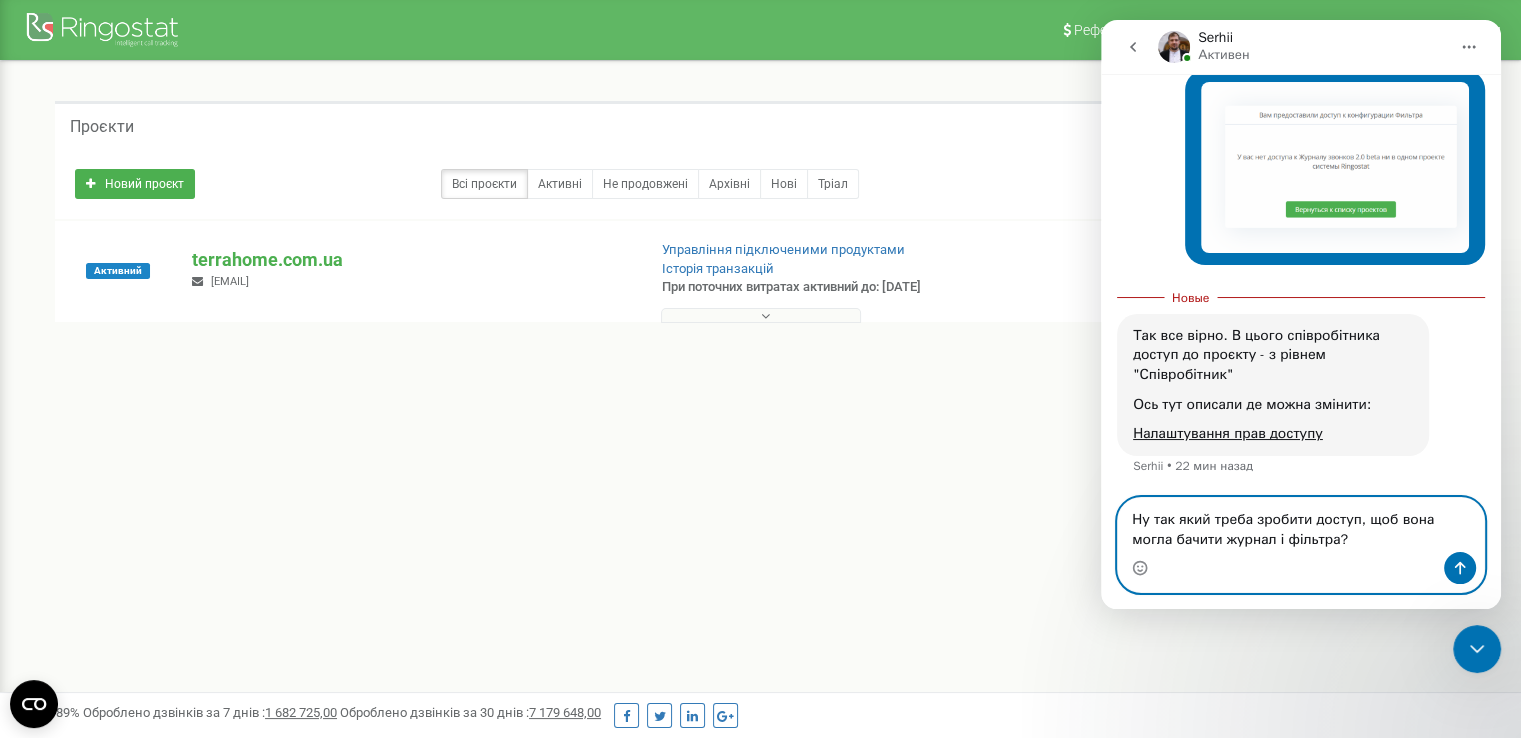 type on "Ну так який треба зробити доступ, щоб вона могла бачити журнал і фільтра?" 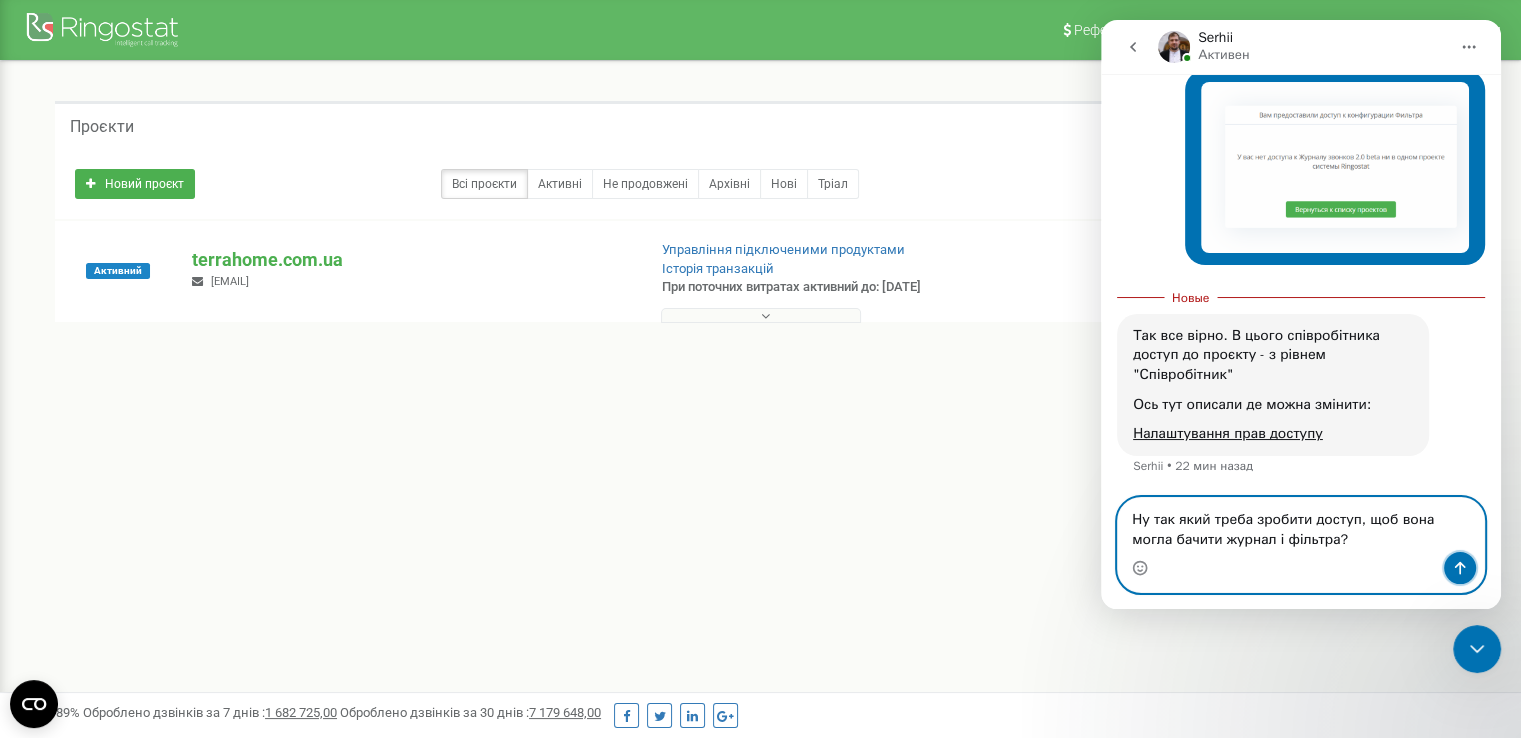 click at bounding box center [1460, 568] 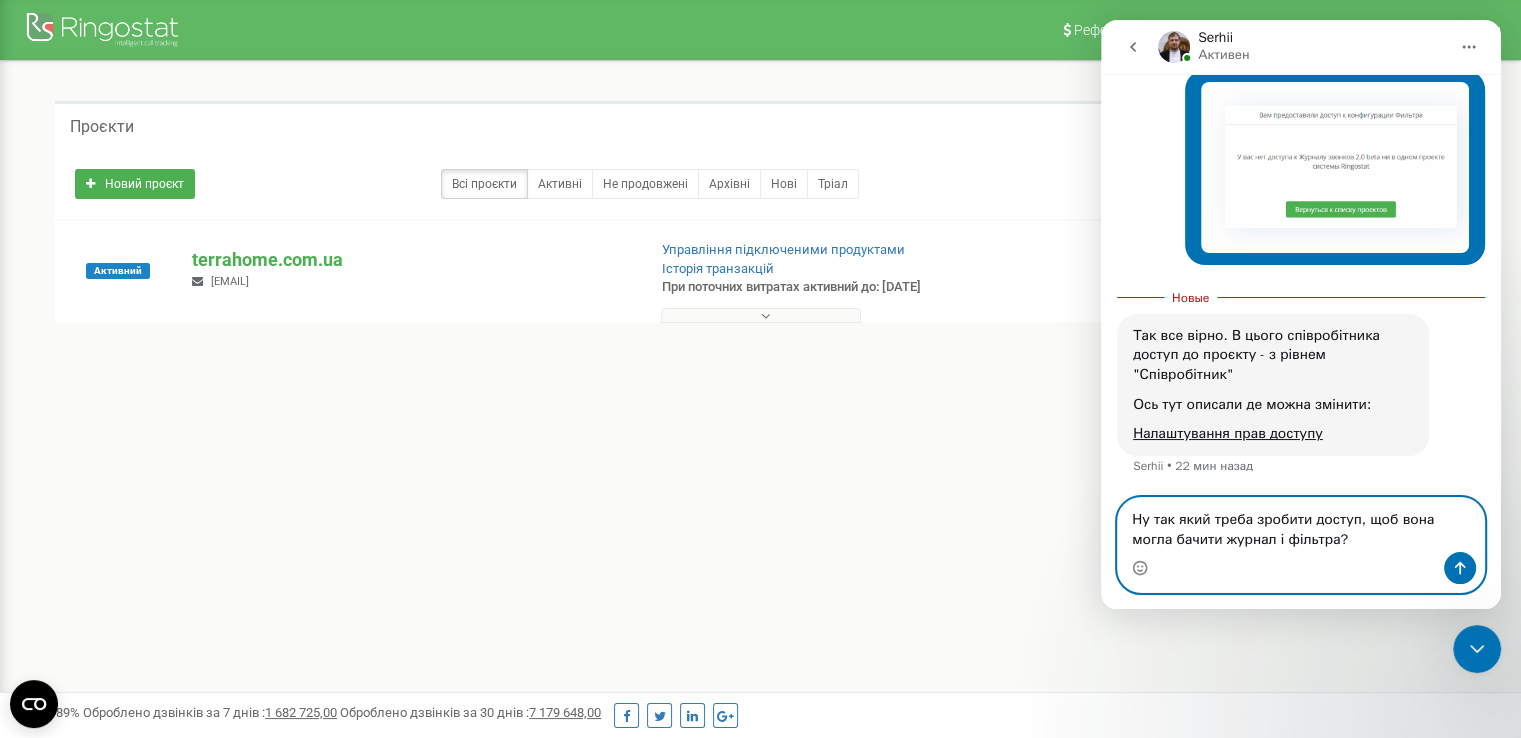 type 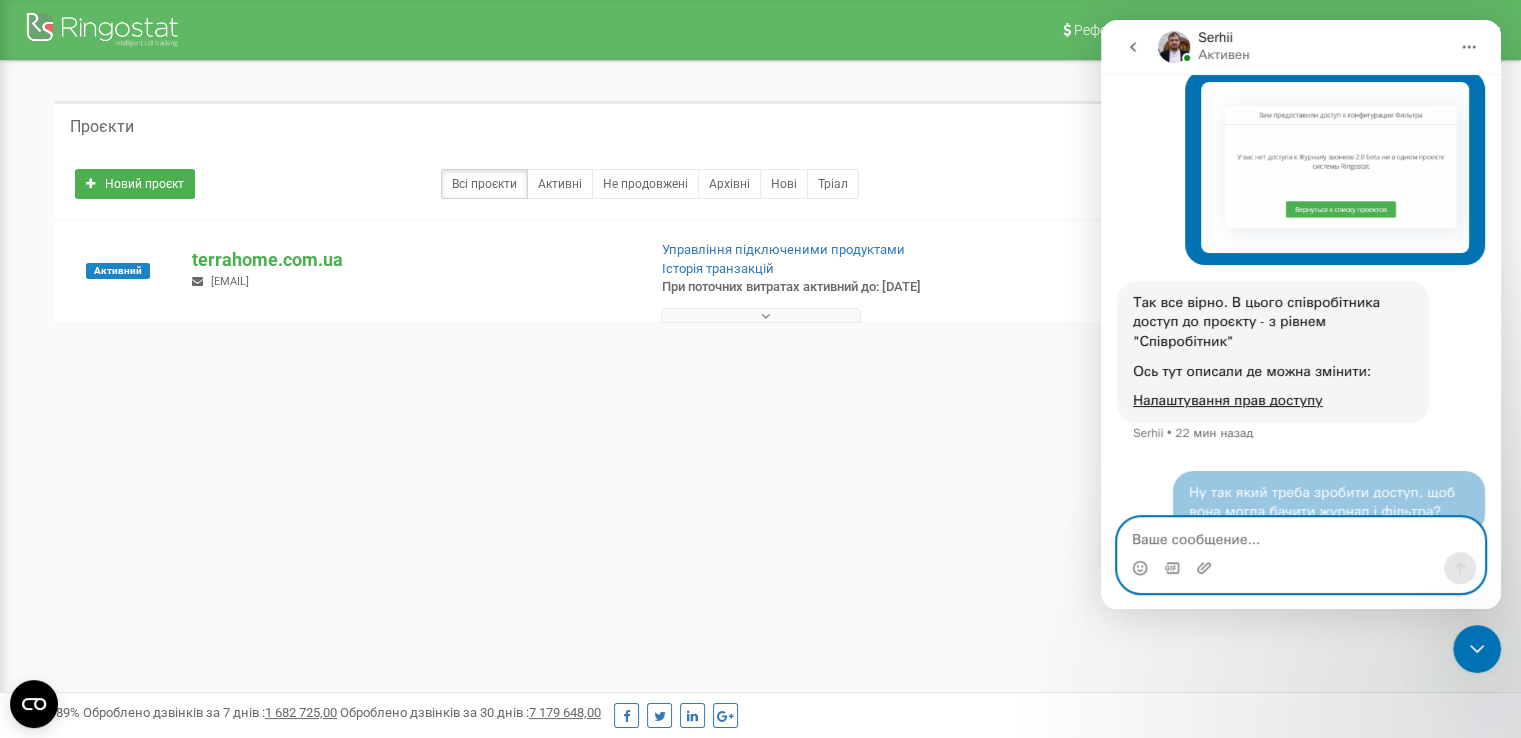 scroll, scrollTop: 497, scrollLeft: 0, axis: vertical 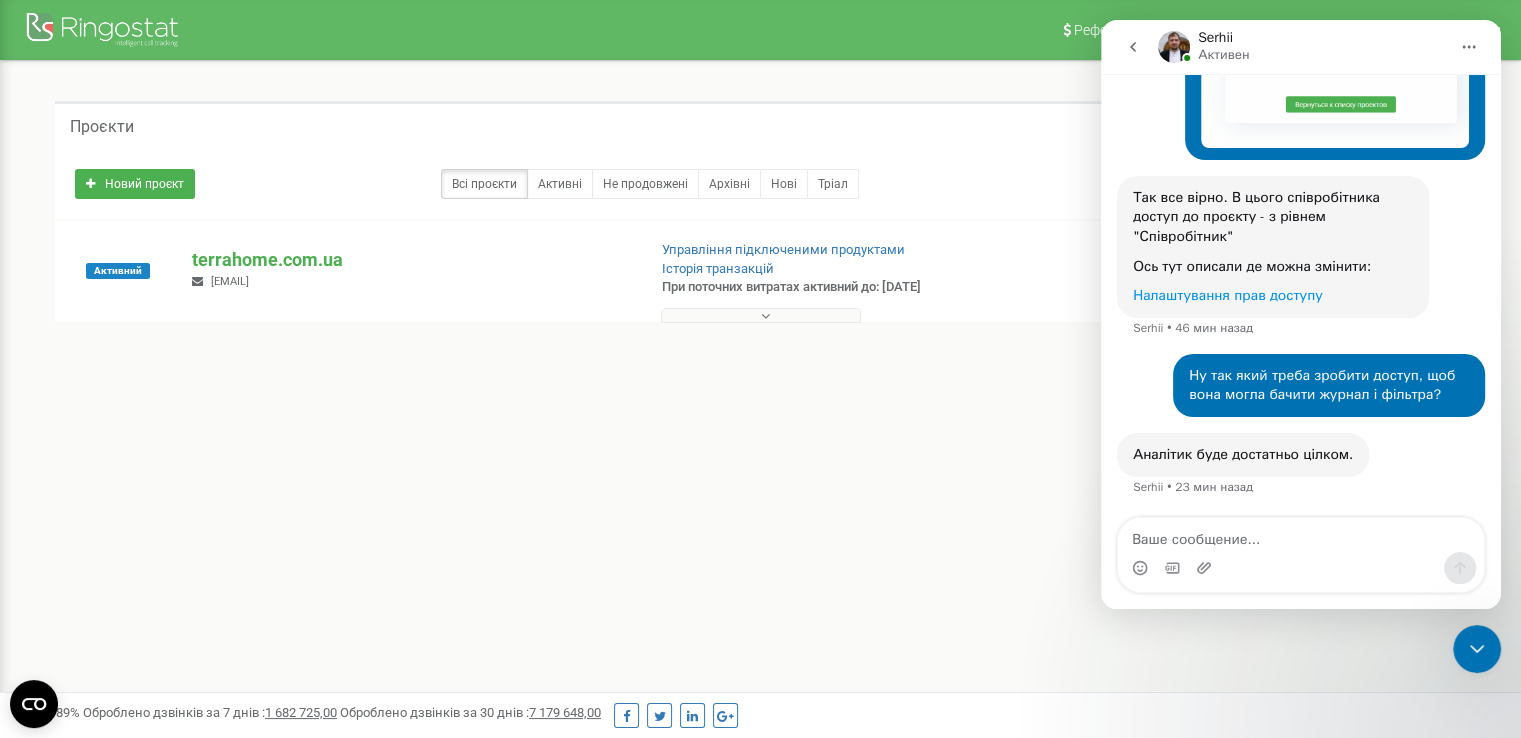 click on "Налаштування прав доступу" at bounding box center (1228, 295) 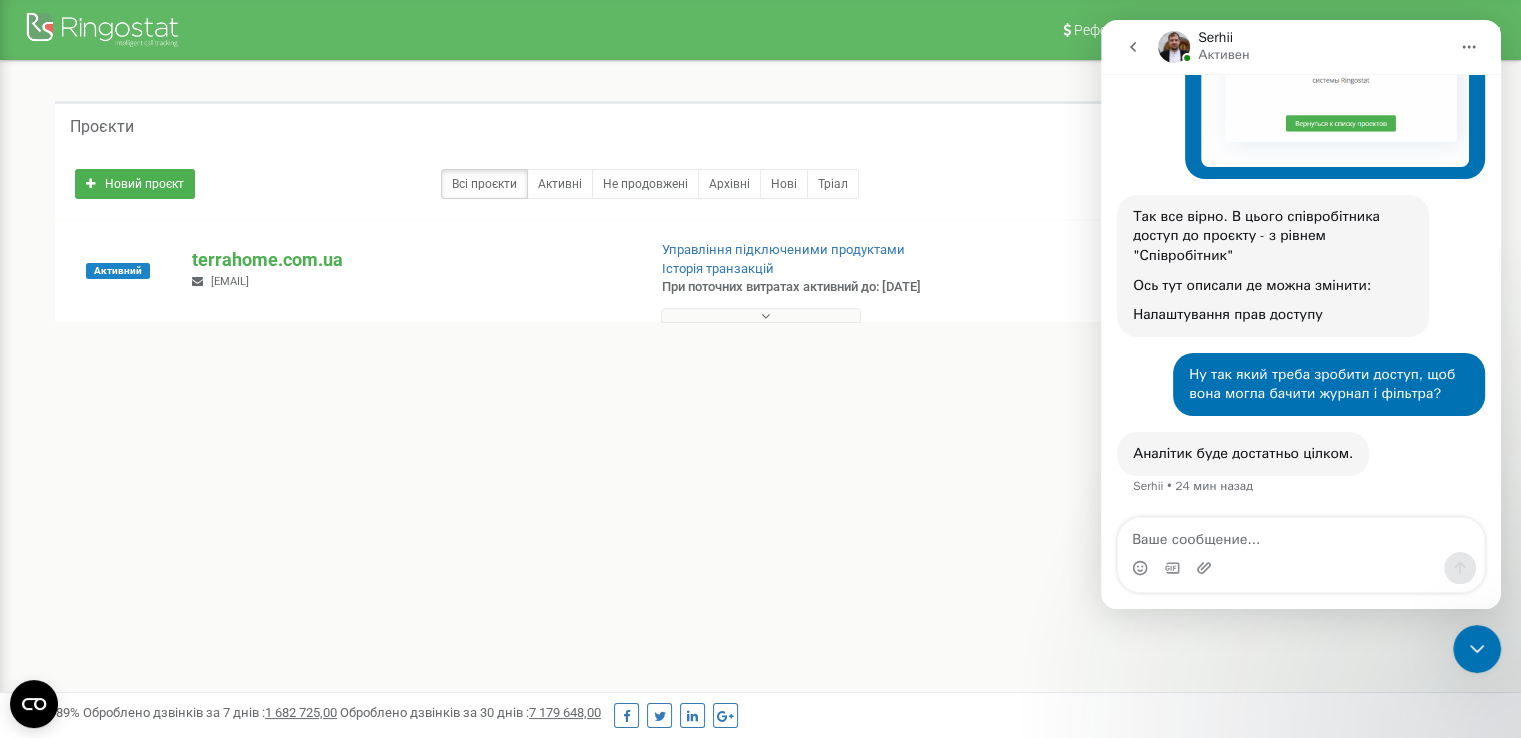 scroll, scrollTop: 557, scrollLeft: 0, axis: vertical 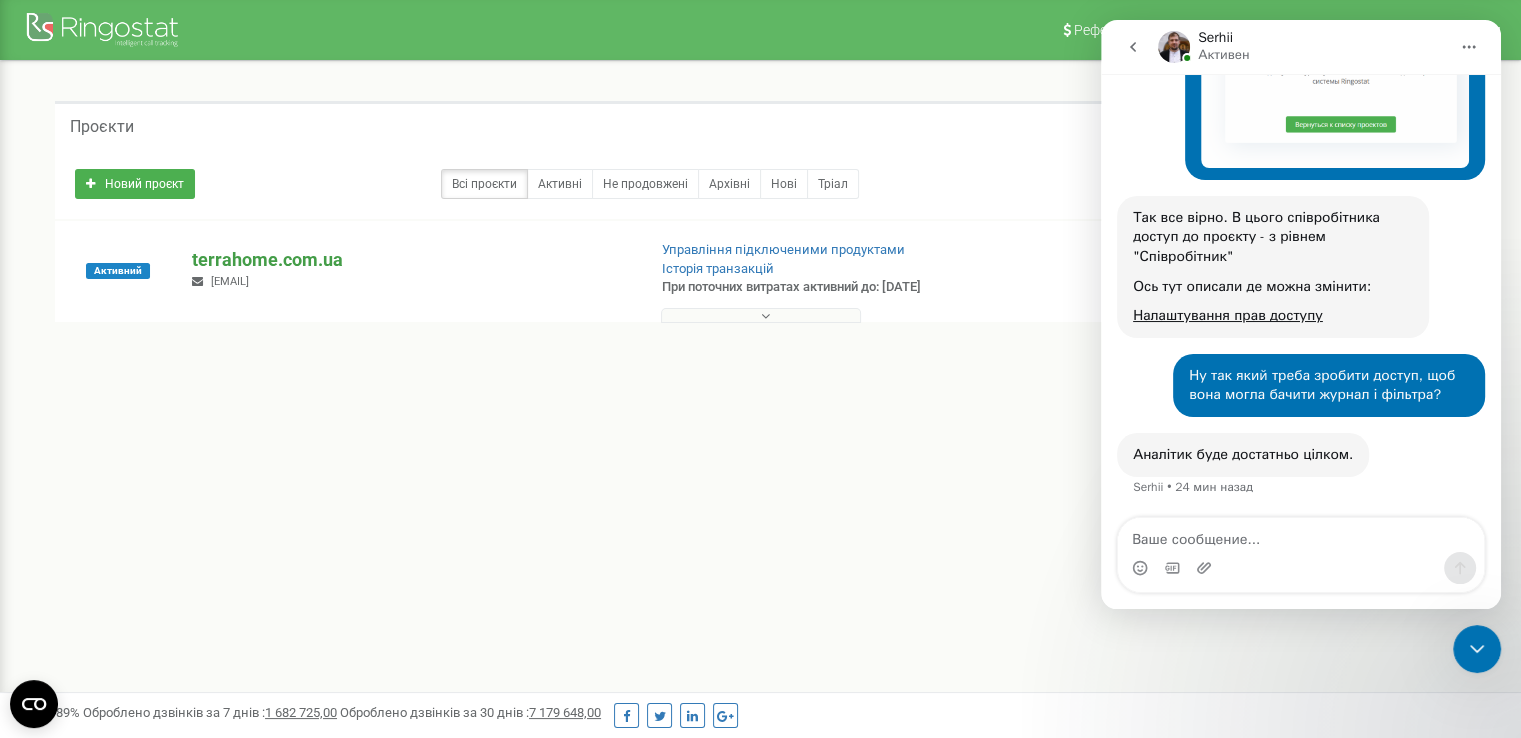 click on "terrahome.com.ua" at bounding box center (410, 260) 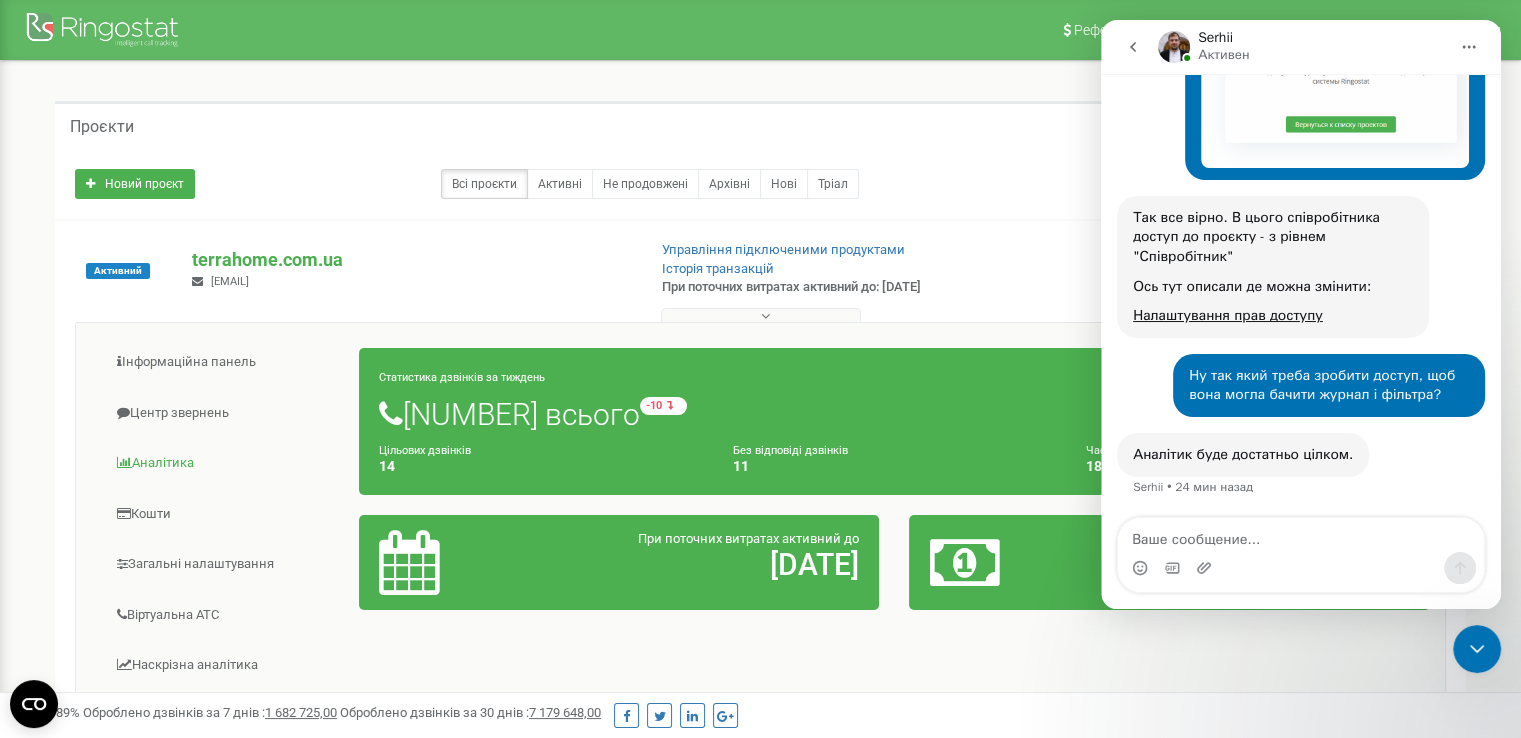 scroll, scrollTop: 100, scrollLeft: 0, axis: vertical 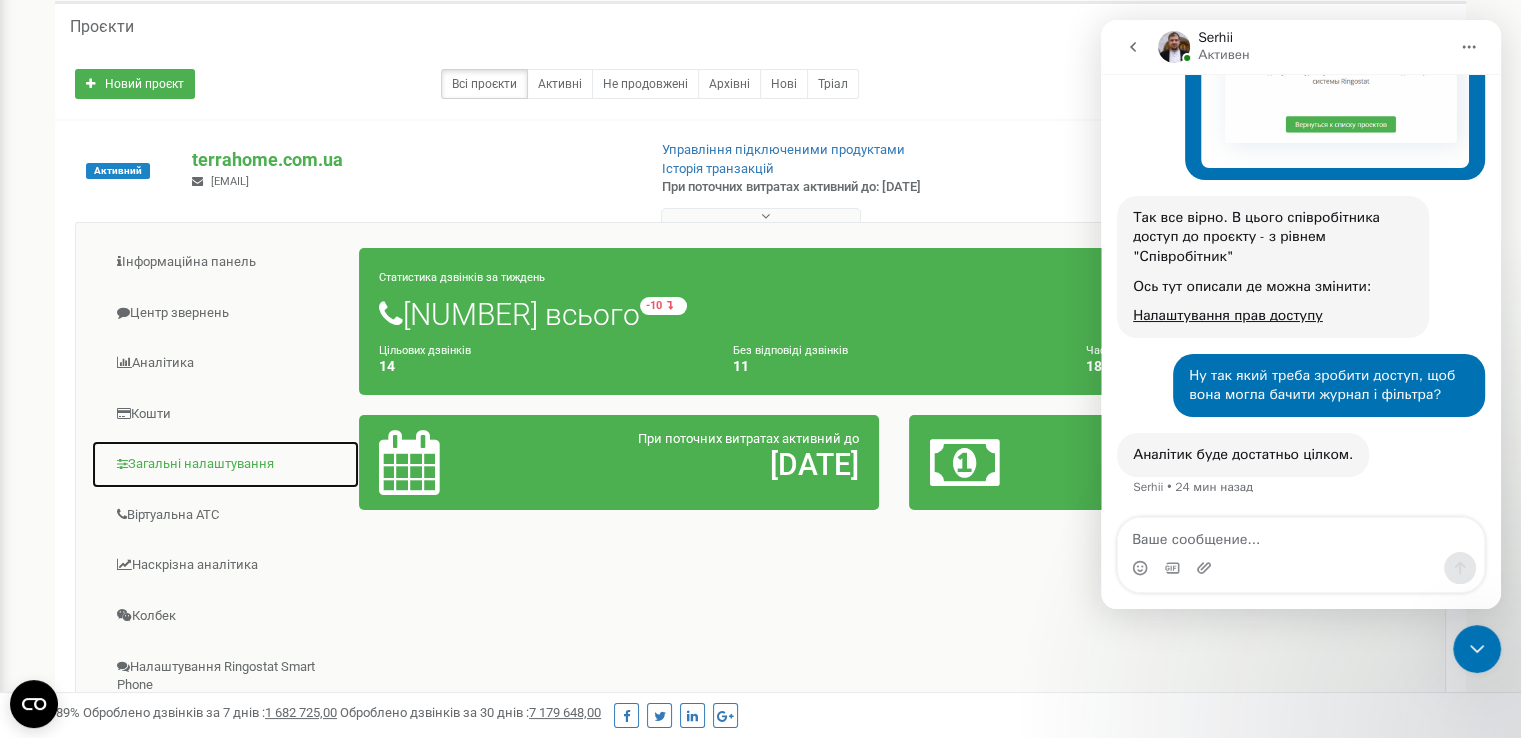 click on "Загальні налаштування" at bounding box center (225, 464) 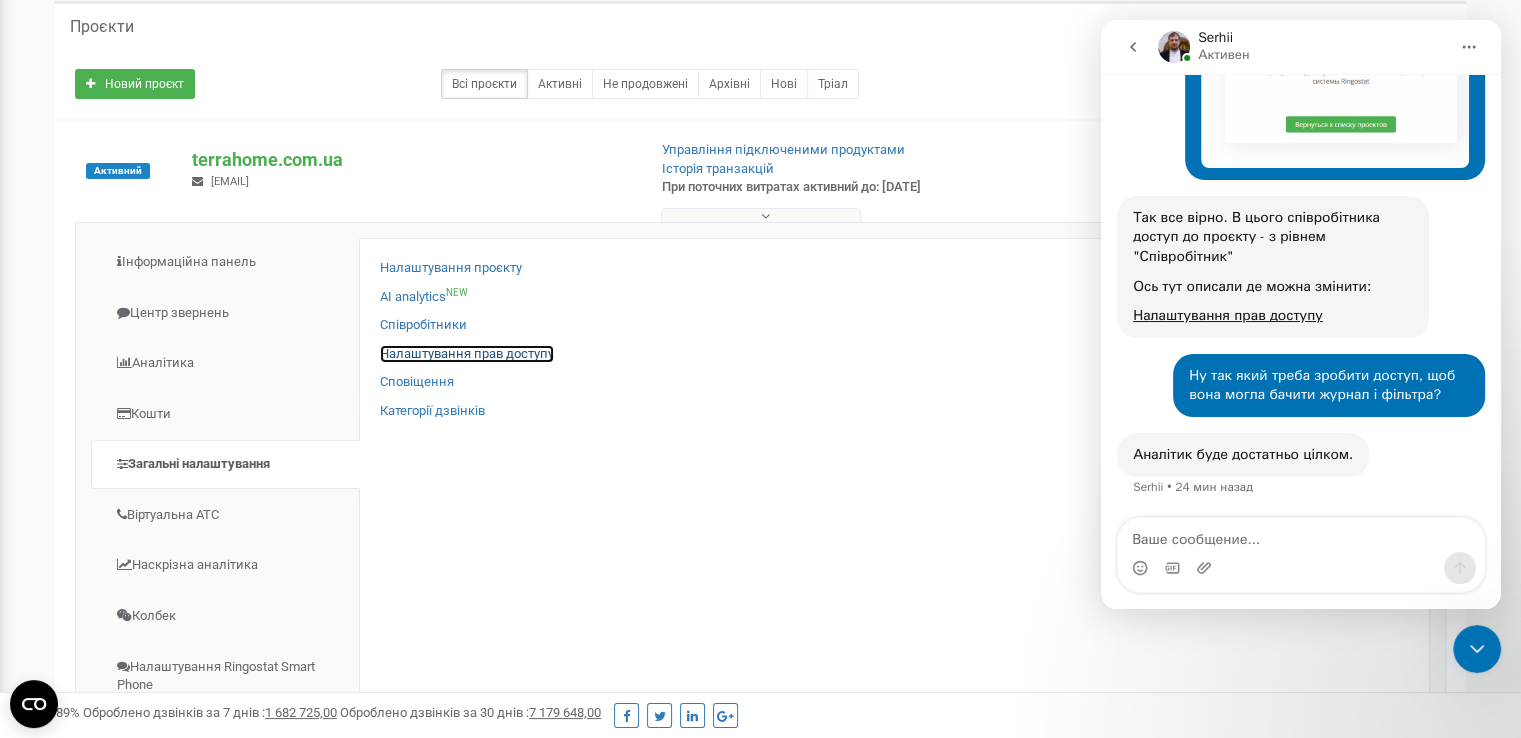 click on "Налаштування прав доступу" at bounding box center (467, 354) 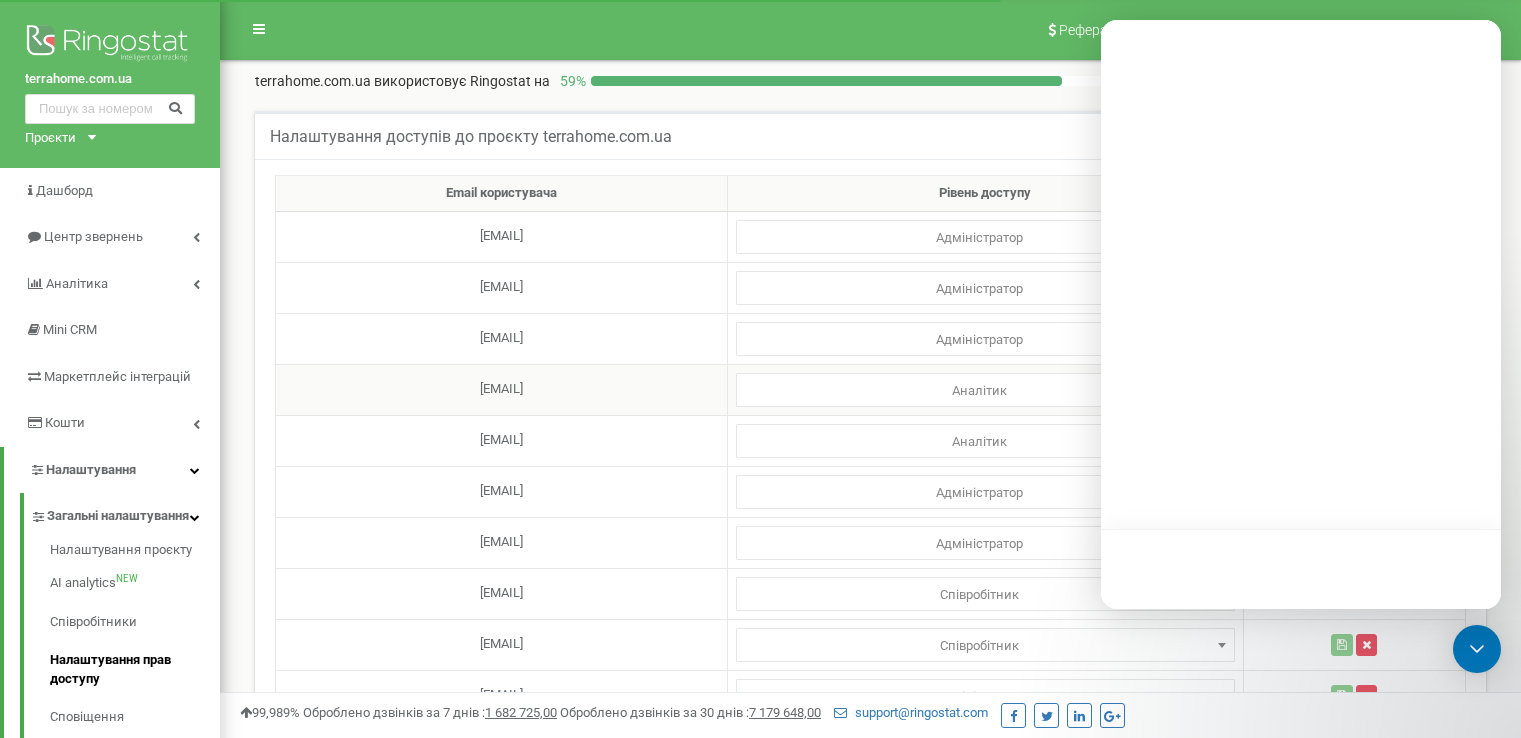 scroll, scrollTop: 0, scrollLeft: 0, axis: both 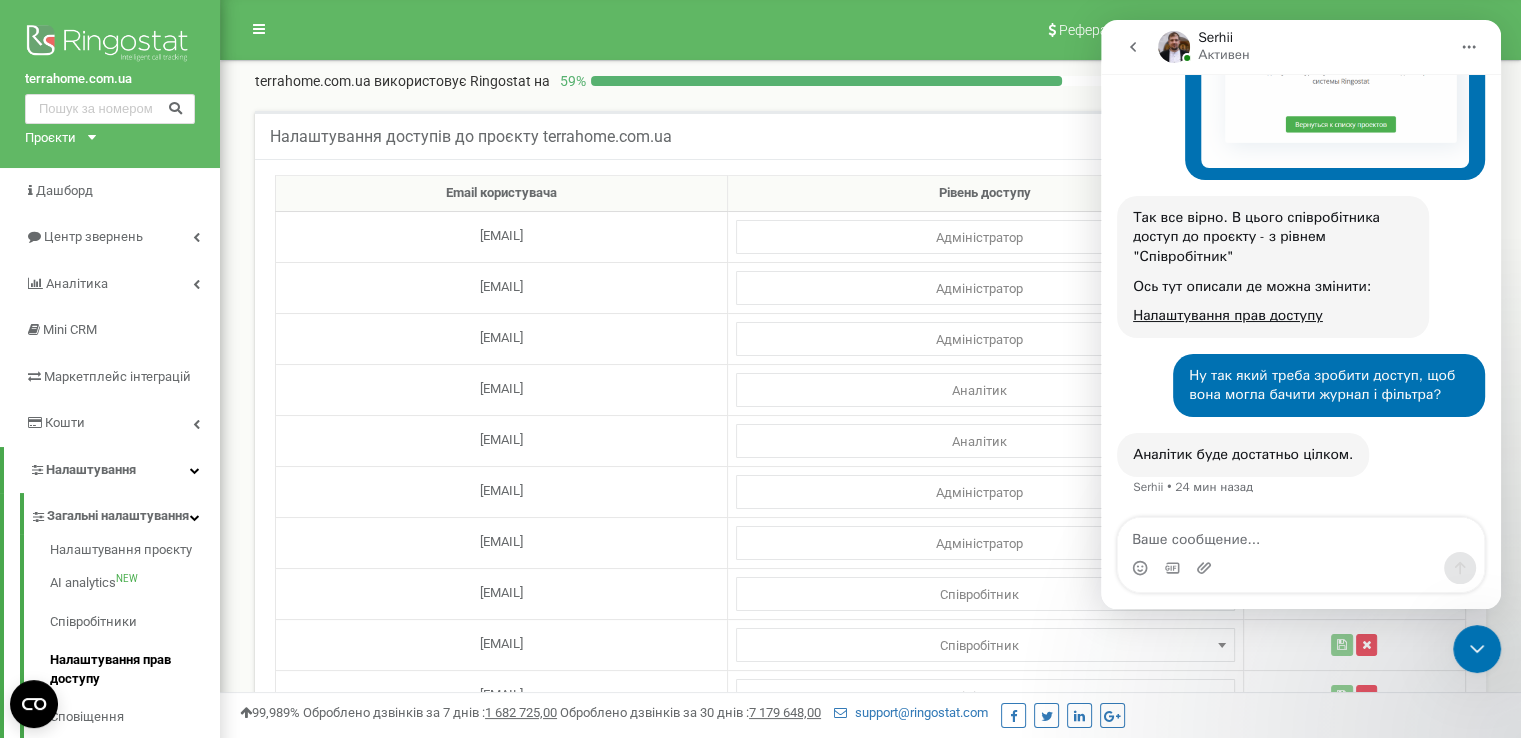 click 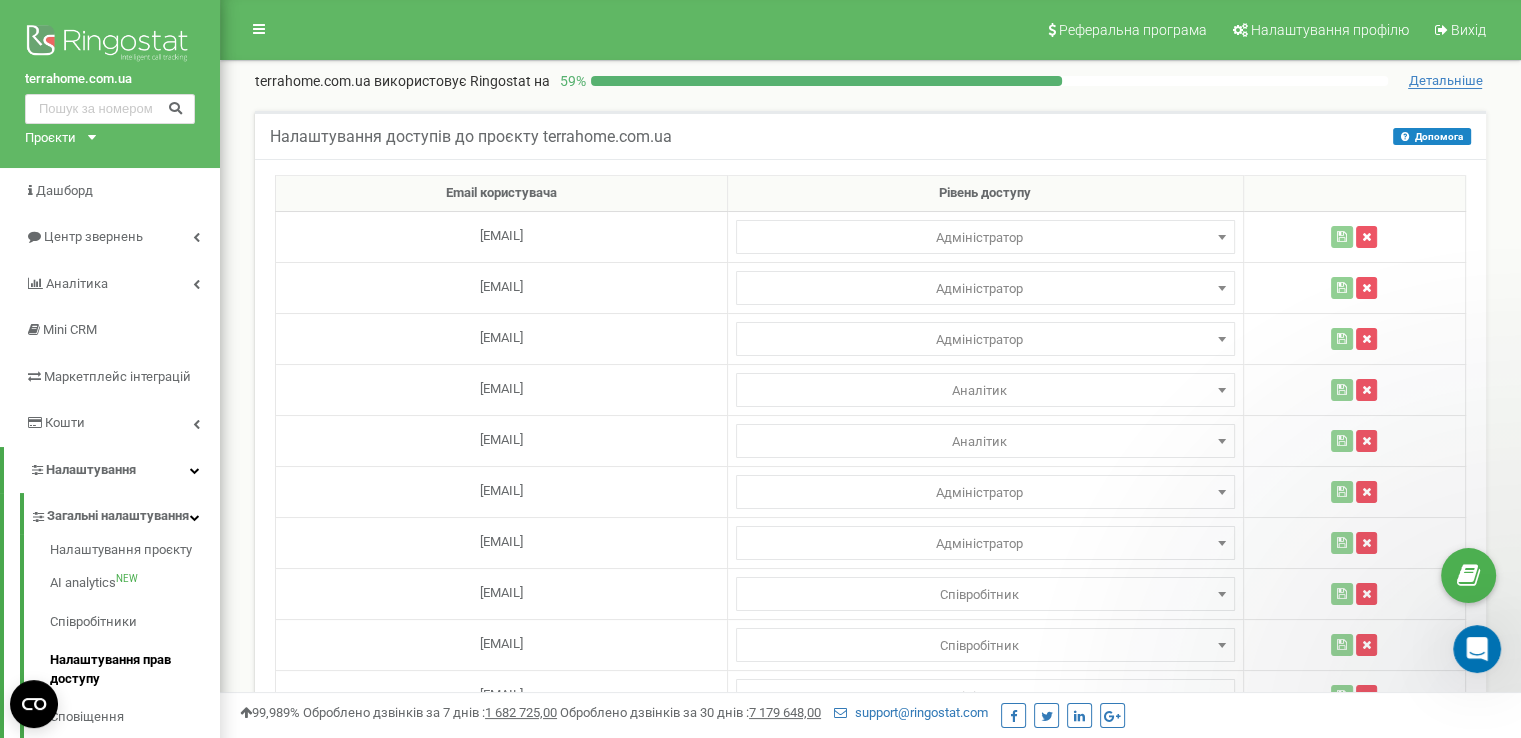 scroll, scrollTop: 0, scrollLeft: 0, axis: both 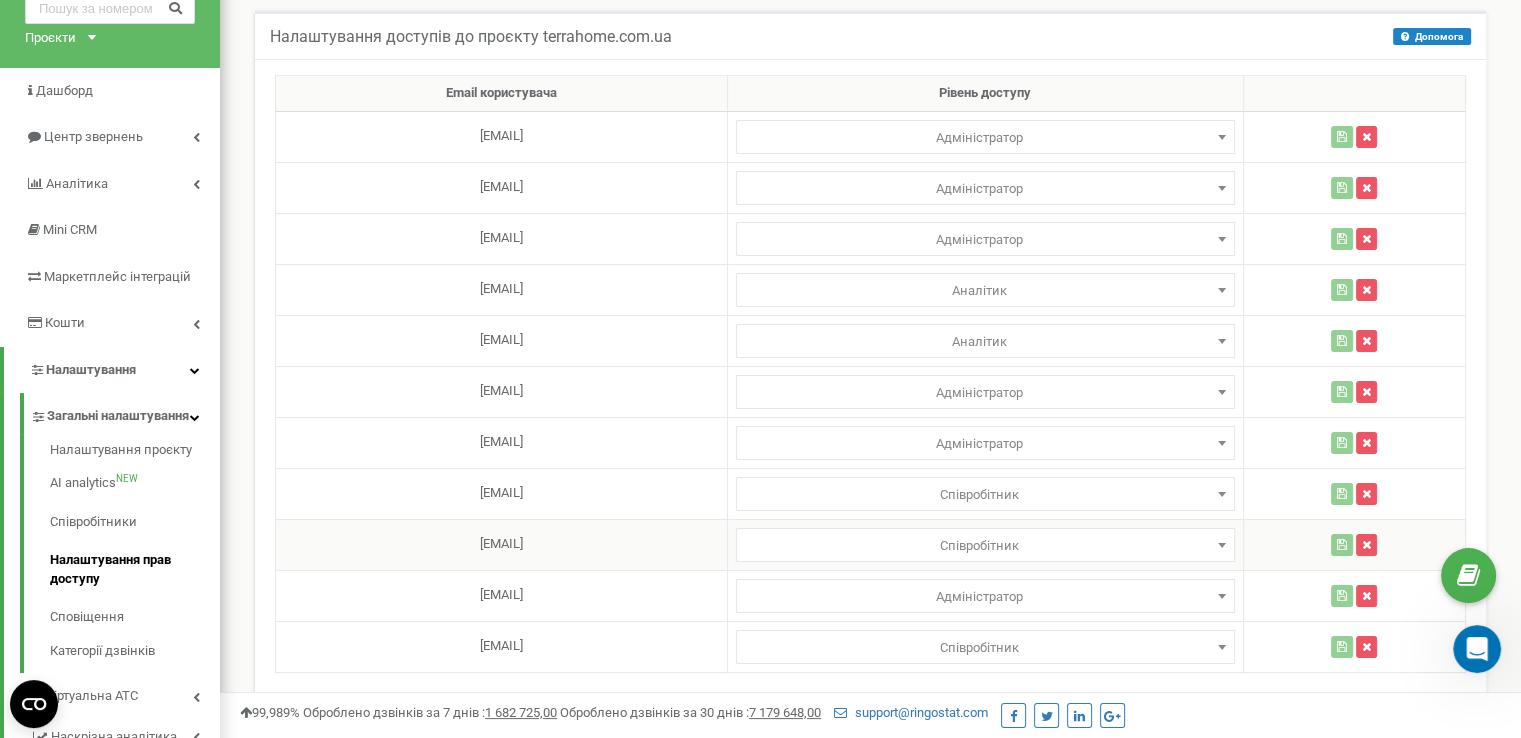 click on "Співробітник" at bounding box center [985, 546] 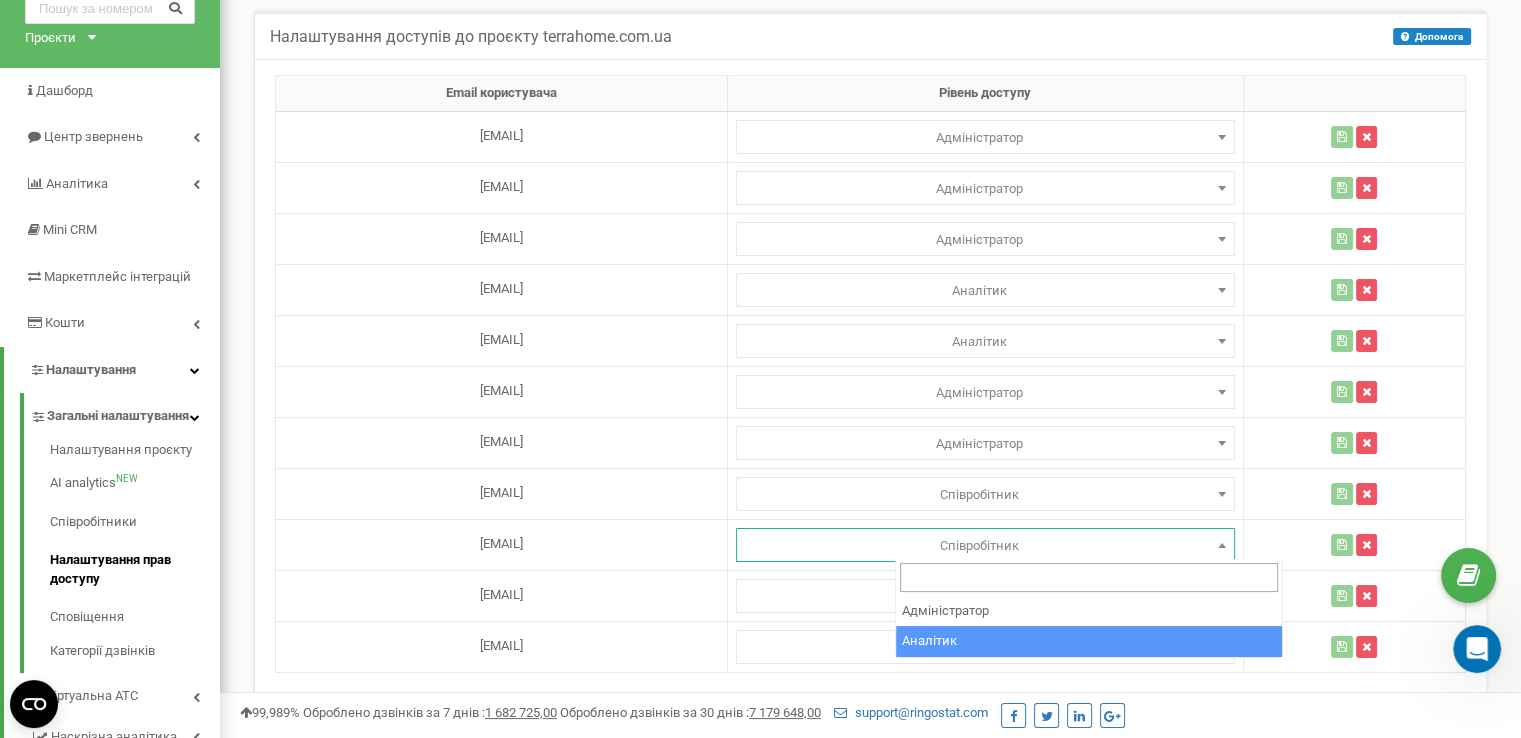 select on "2" 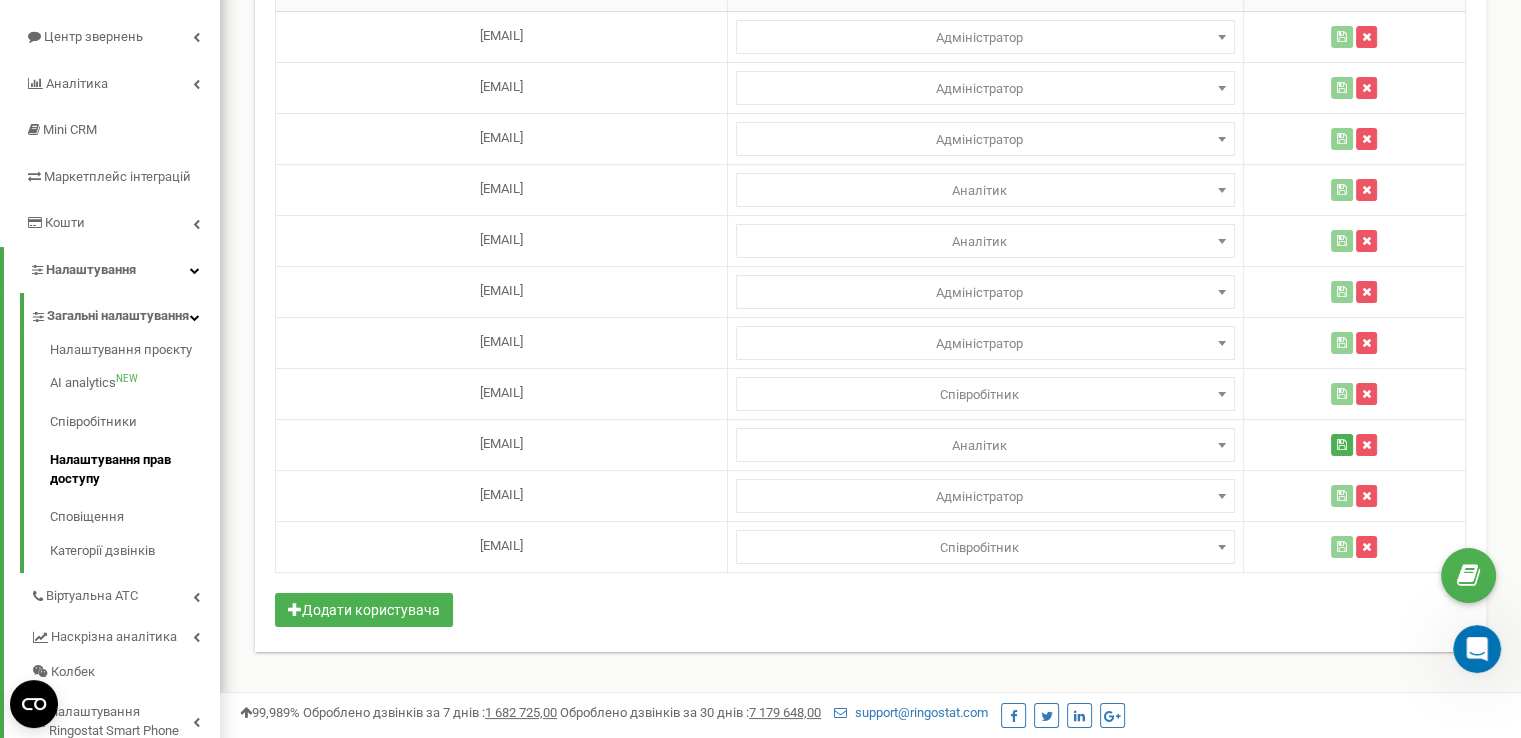scroll, scrollTop: 0, scrollLeft: 0, axis: both 